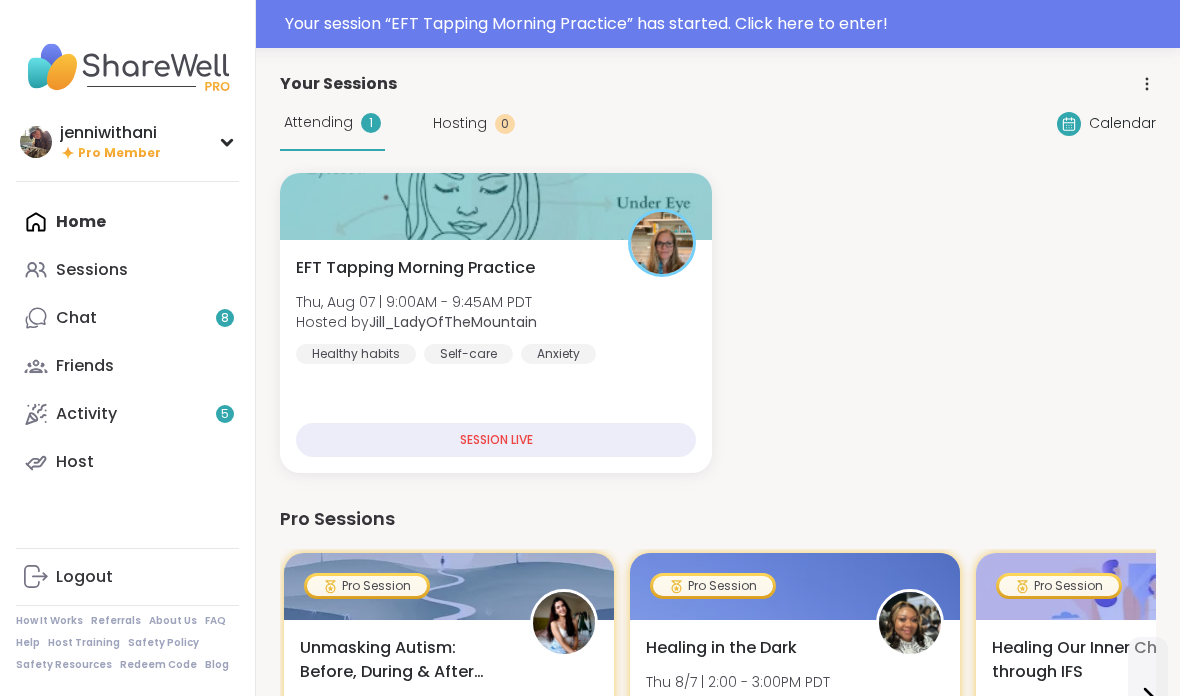 scroll, scrollTop: 0, scrollLeft: 0, axis: both 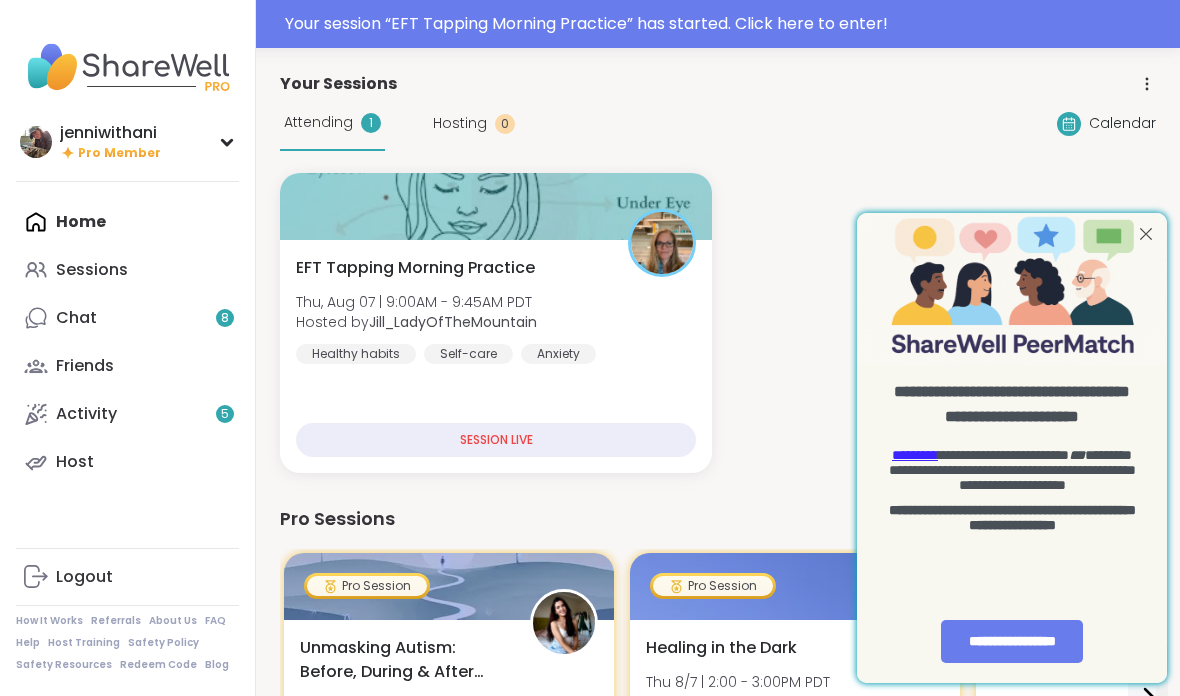 click on "EFT Tapping Morning Practice Thu, Aug 07 | 9:00AM - 9:45AM PDT Hosted by [USERNAME] Healthy habits Self-care Anxiety SESSION LIVE" at bounding box center [496, 356] 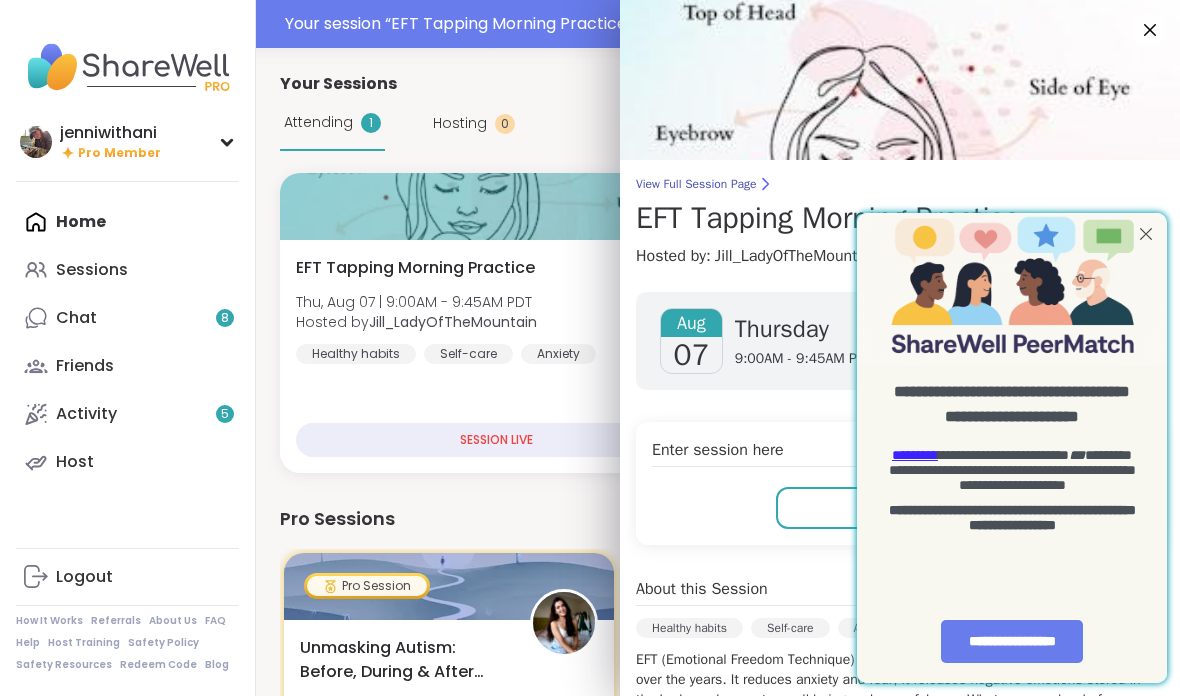 click at bounding box center (1146, 234) 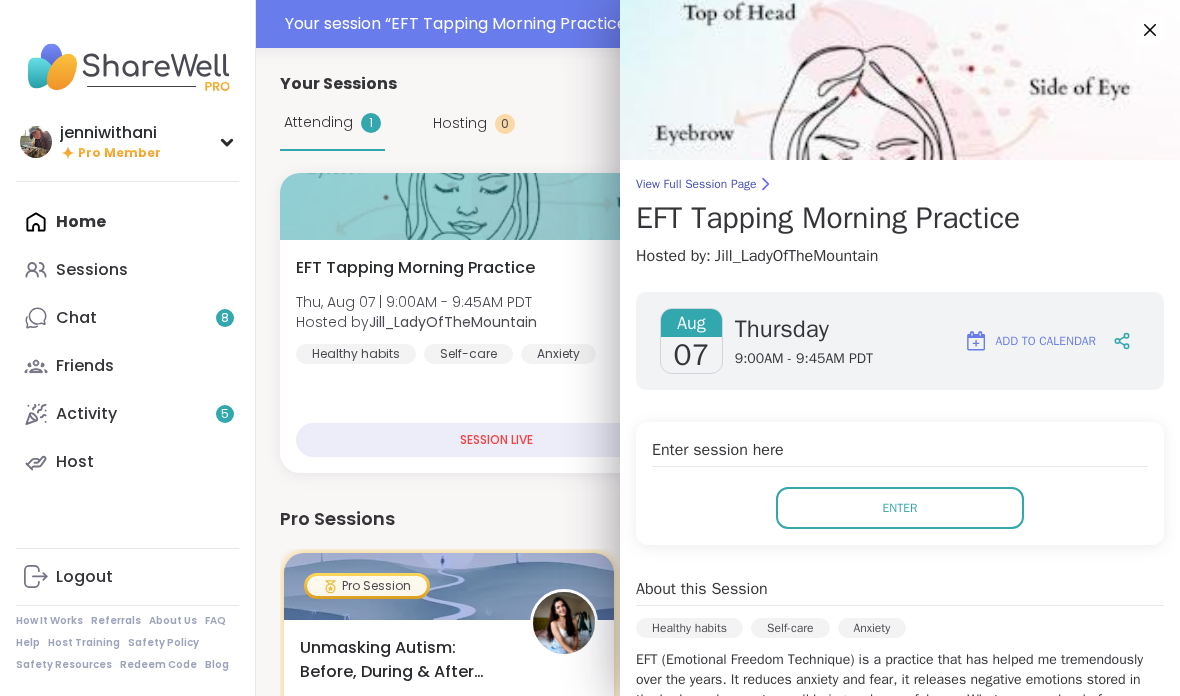 click on "Enter" at bounding box center (900, 508) 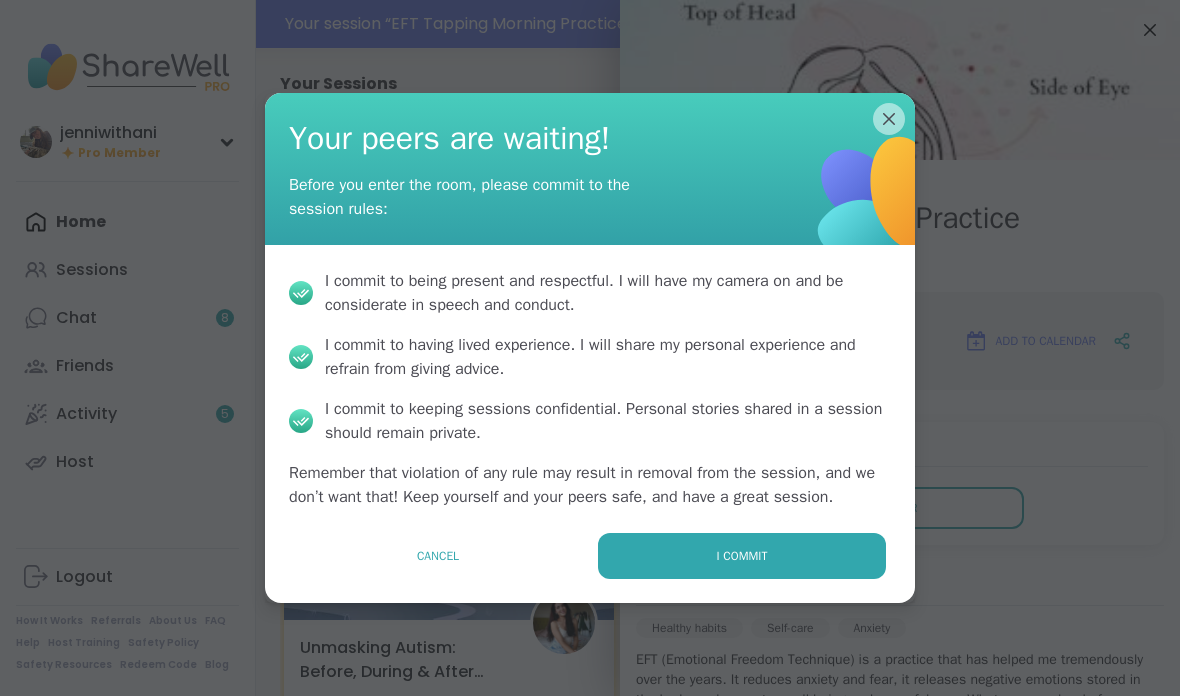 click on "I commit" at bounding box center [742, 556] 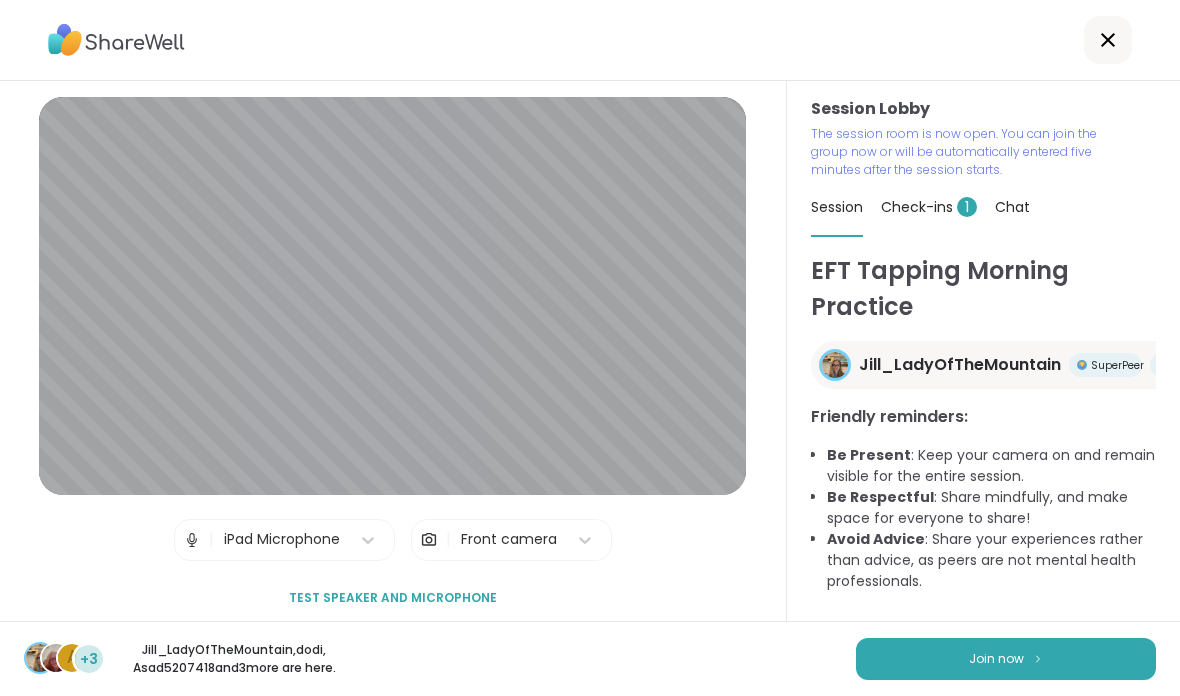 click at bounding box center (1038, 658) 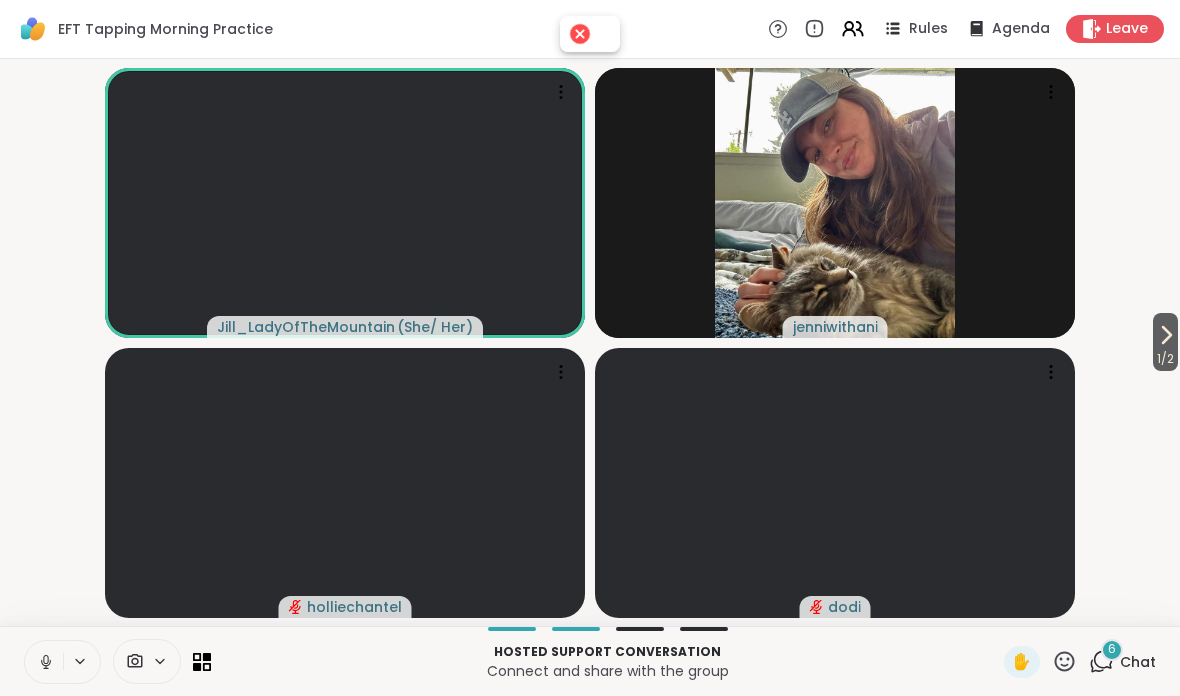click 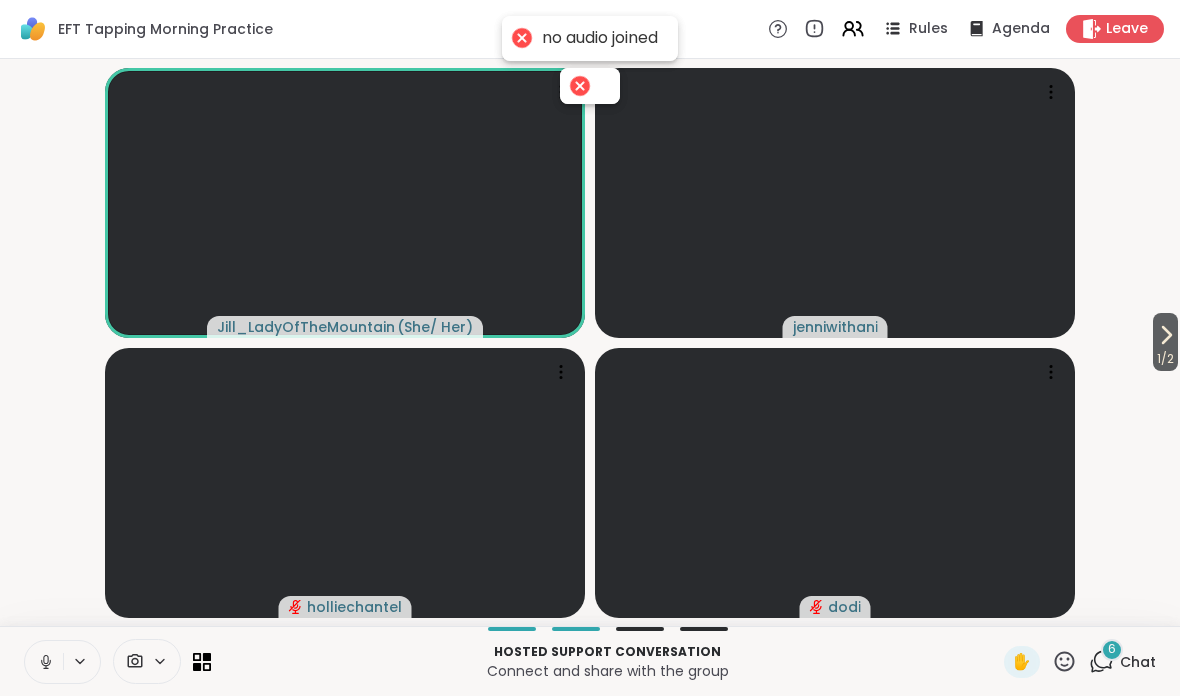 click 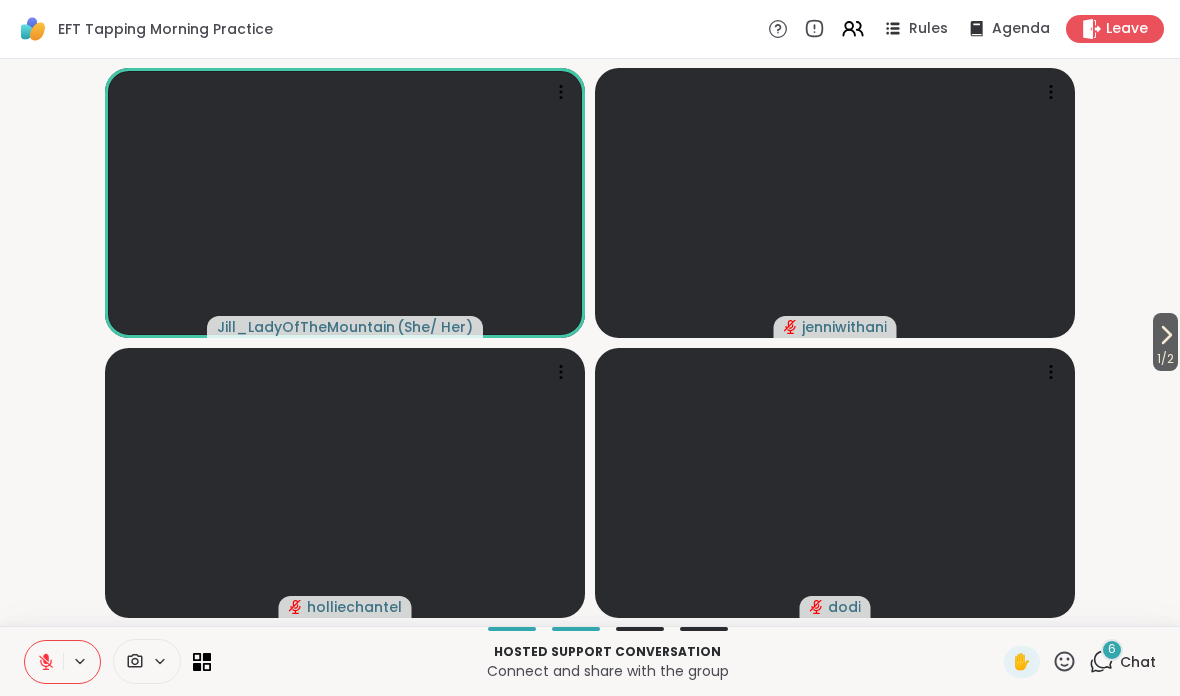 click on "1  /  2" at bounding box center [1165, 359] 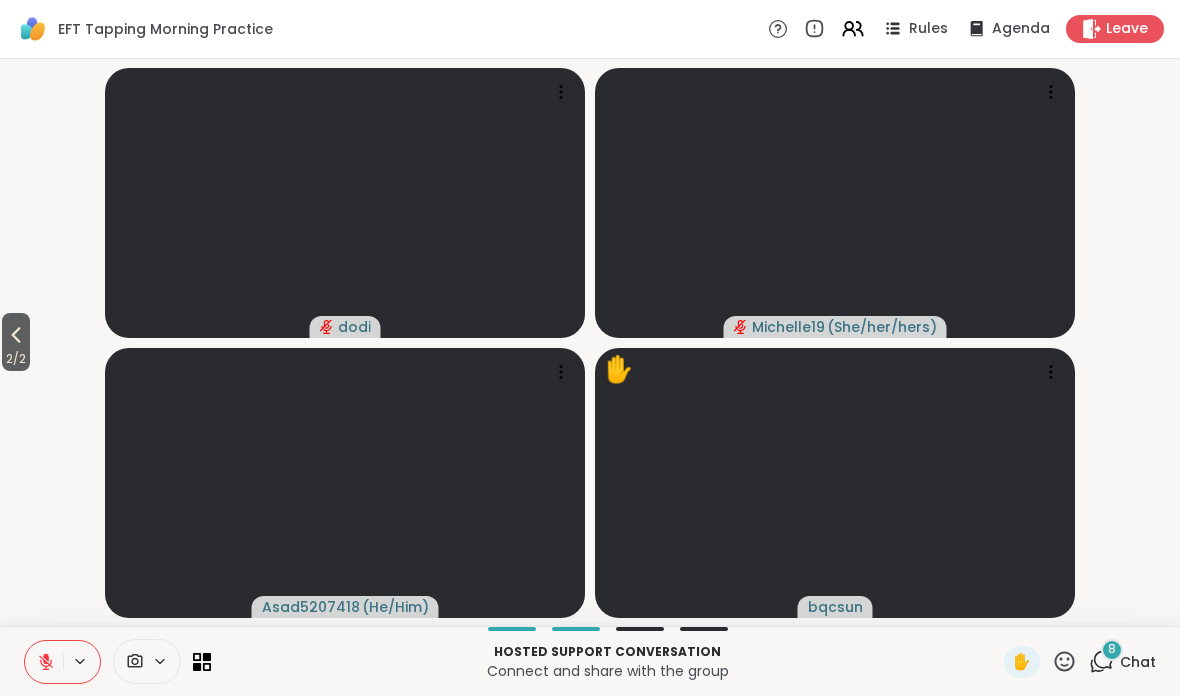 click on "8 Chat" at bounding box center [1122, 662] 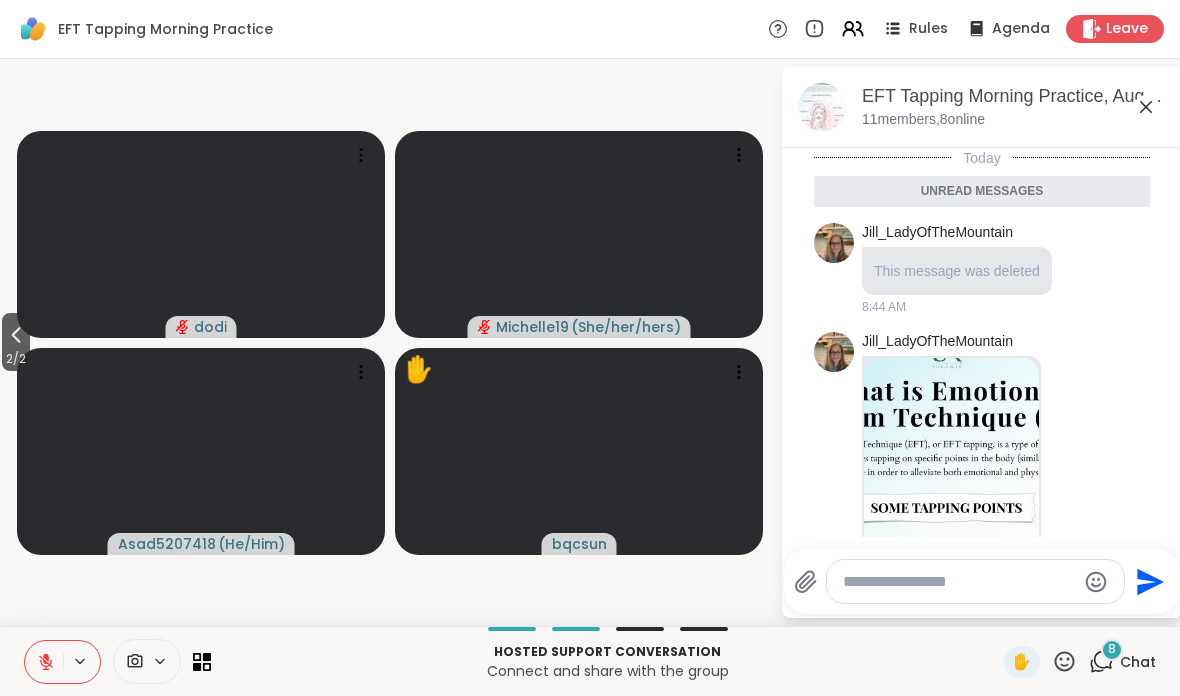 scroll, scrollTop: 1325, scrollLeft: 0, axis: vertical 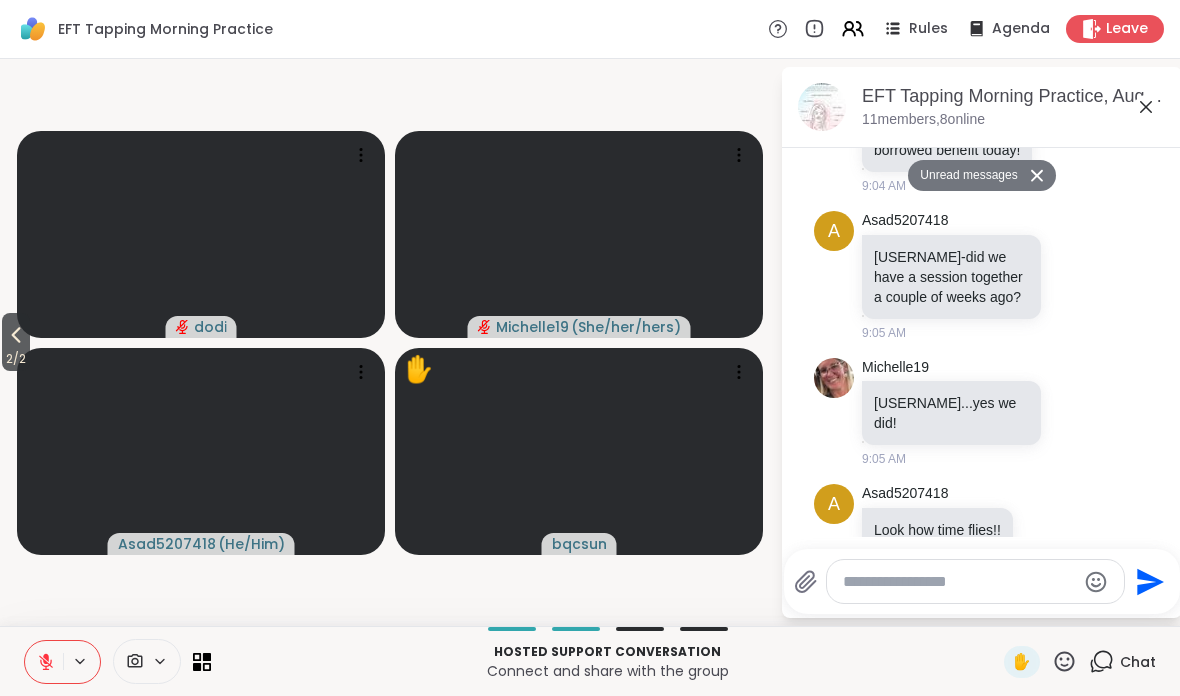 click at bounding box center (959, 582) 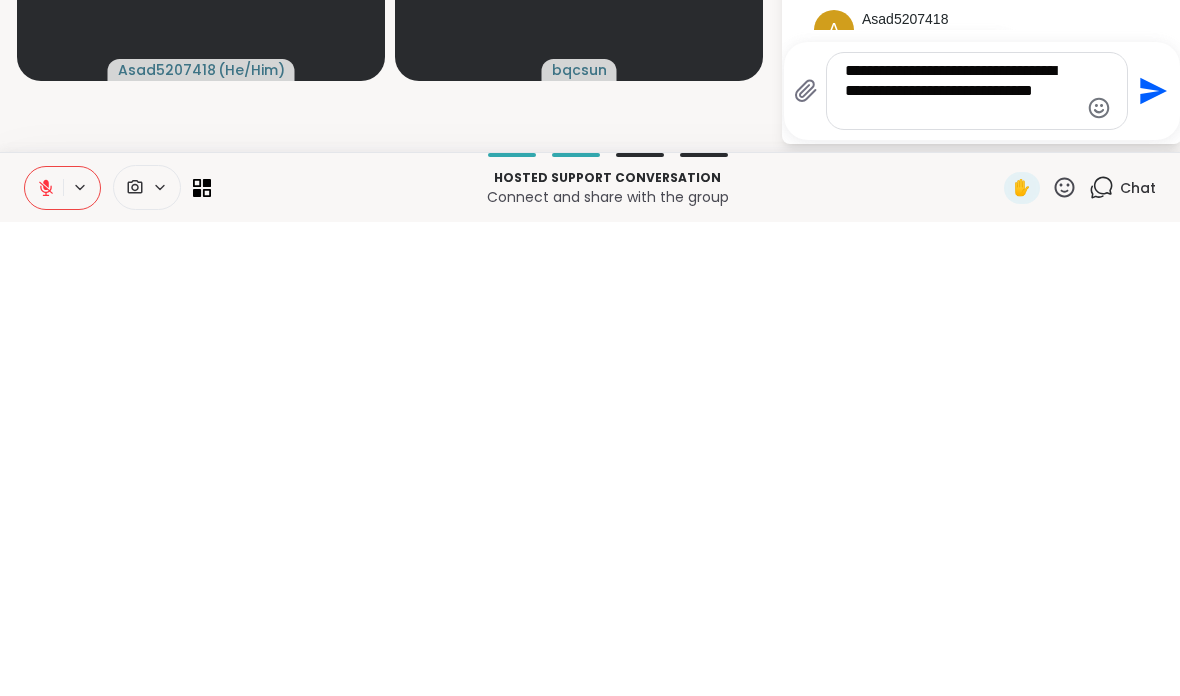 click 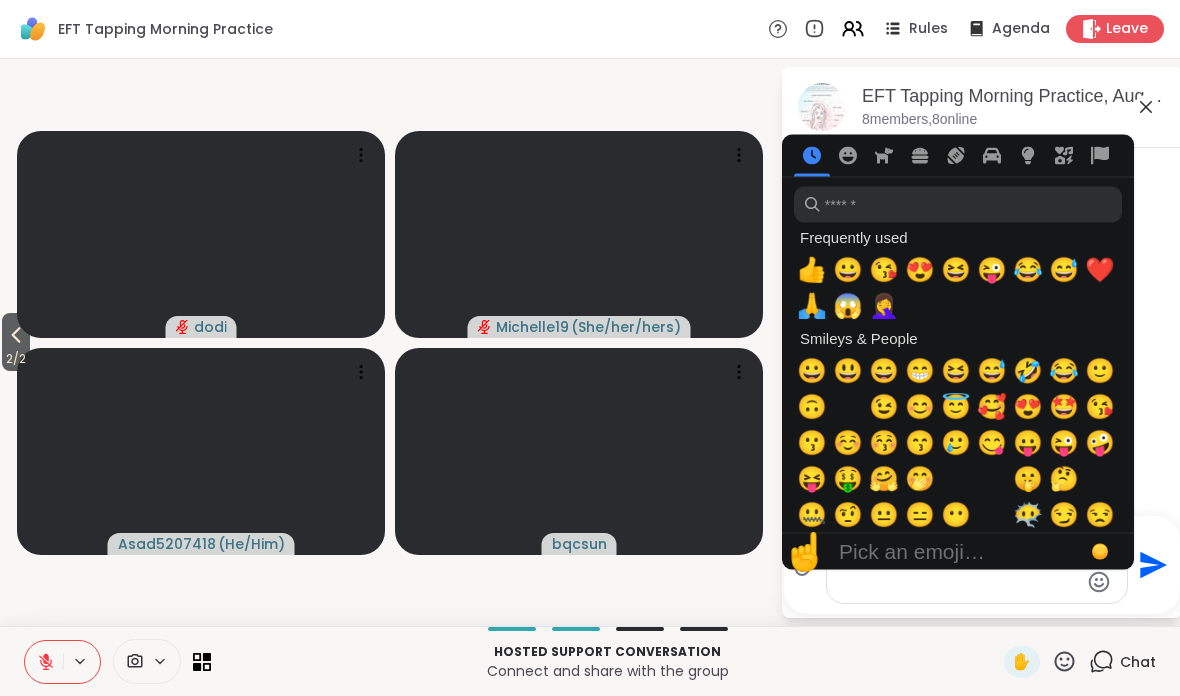 click on "🙏" at bounding box center [812, 306] 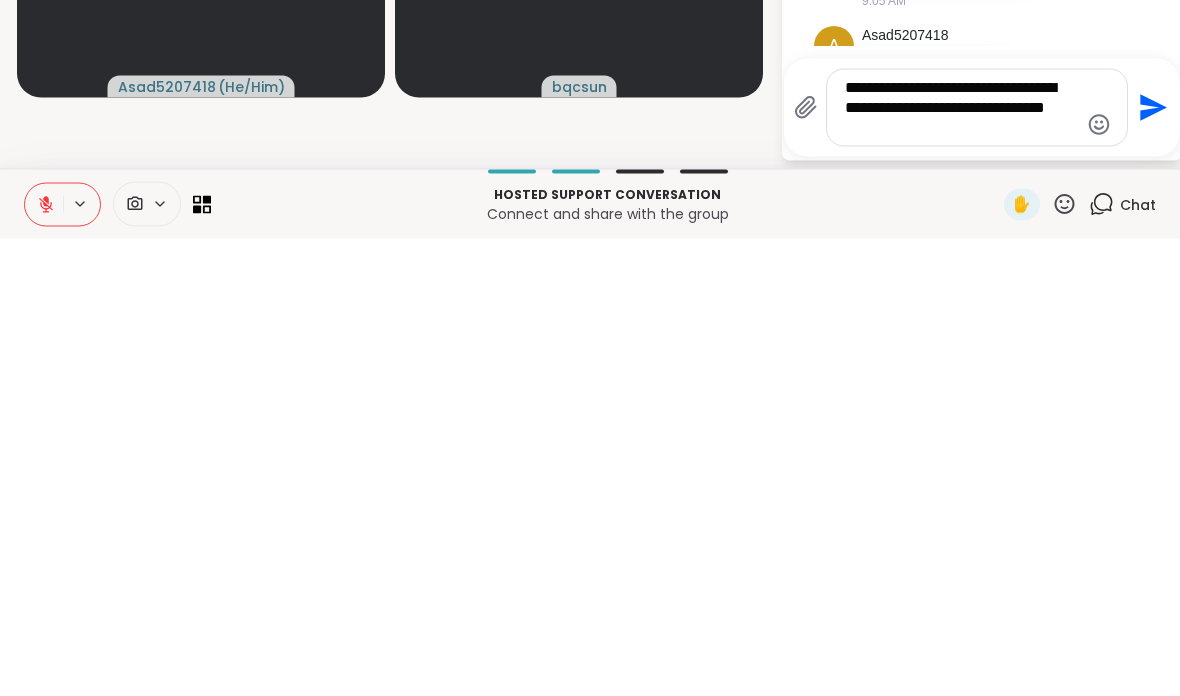 click on "**********" at bounding box center [590, 342] 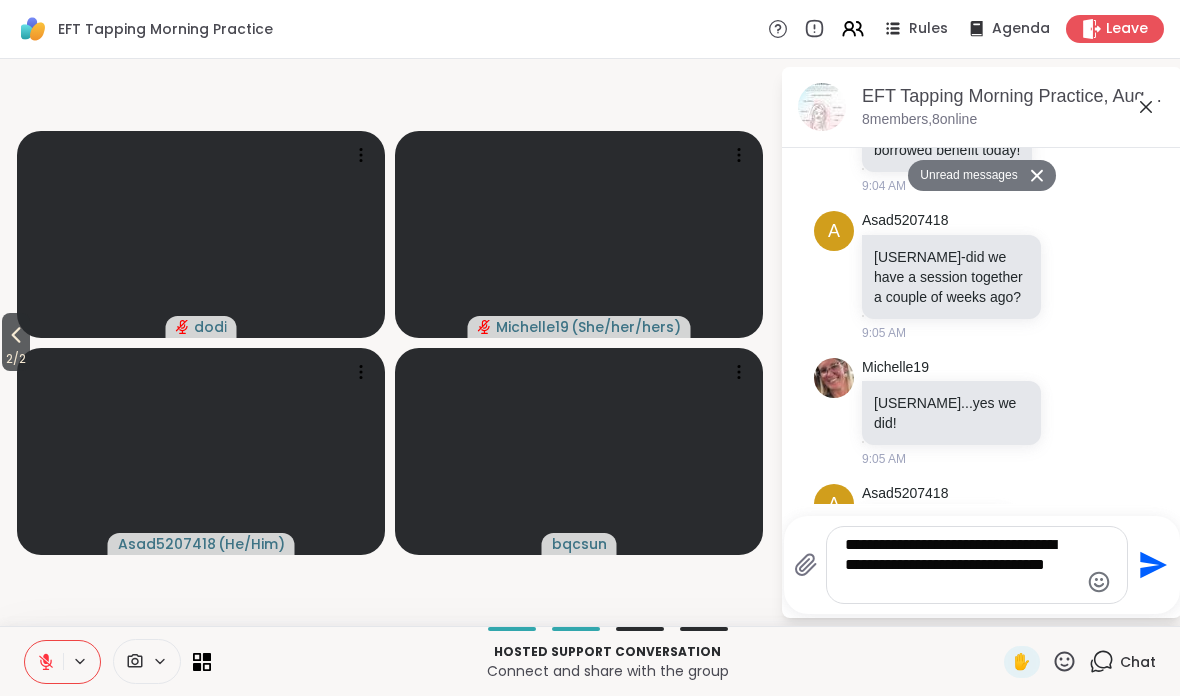 click on "2  /  2" at bounding box center [16, 359] 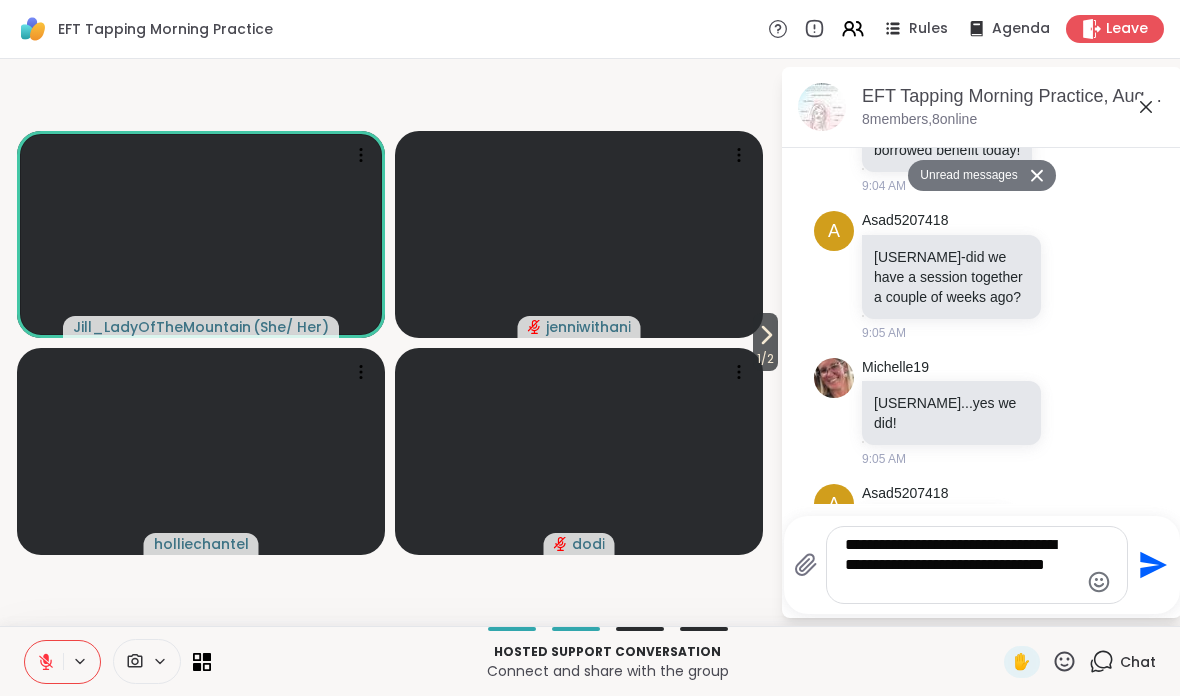 click on "**********" at bounding box center [961, 565] 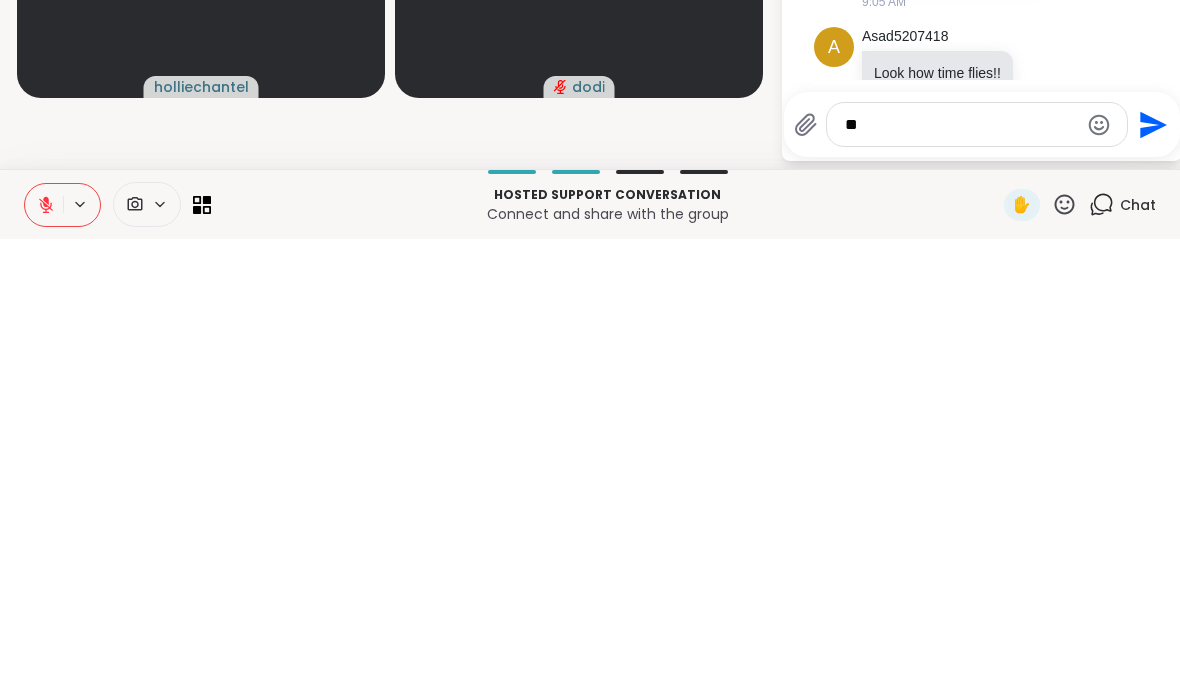 type on "*" 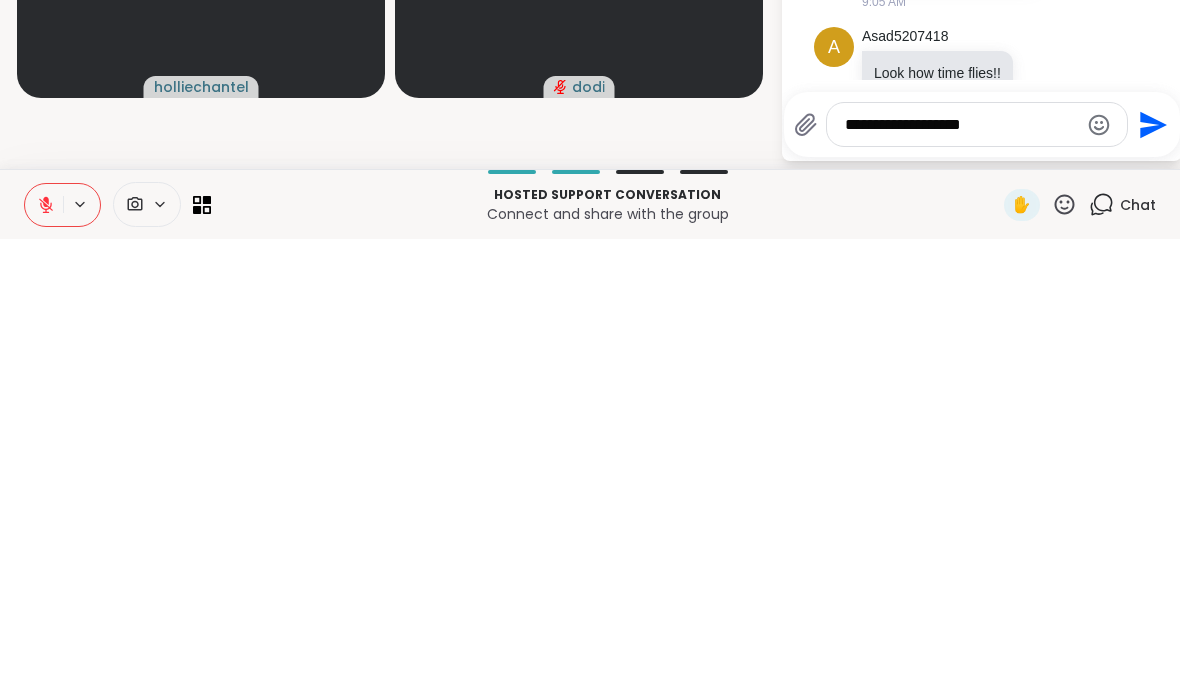 scroll, scrollTop: 1353, scrollLeft: 0, axis: vertical 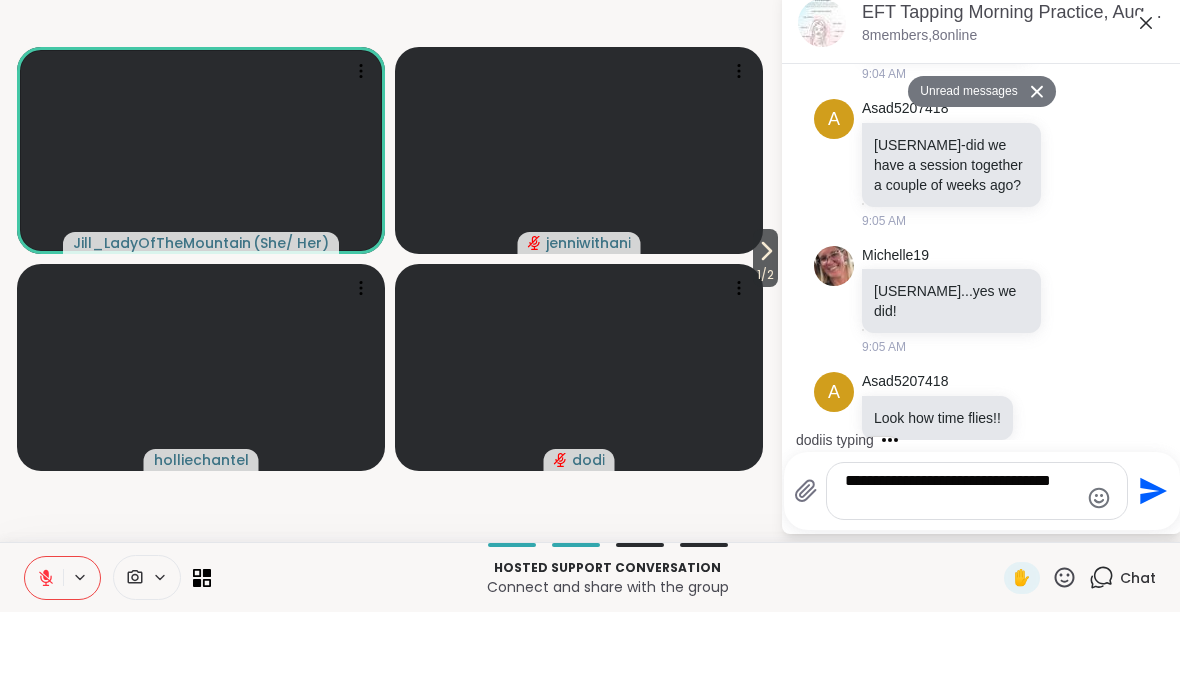 click on "**********" at bounding box center (961, 575) 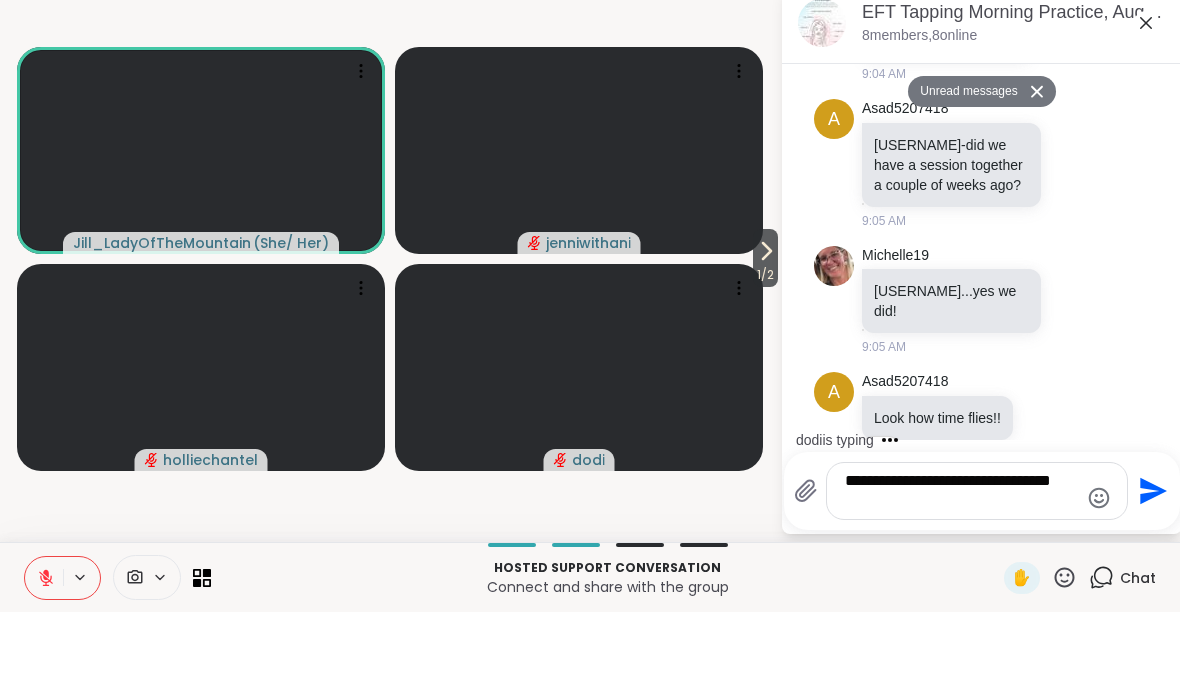 click on "**********" at bounding box center (961, 575) 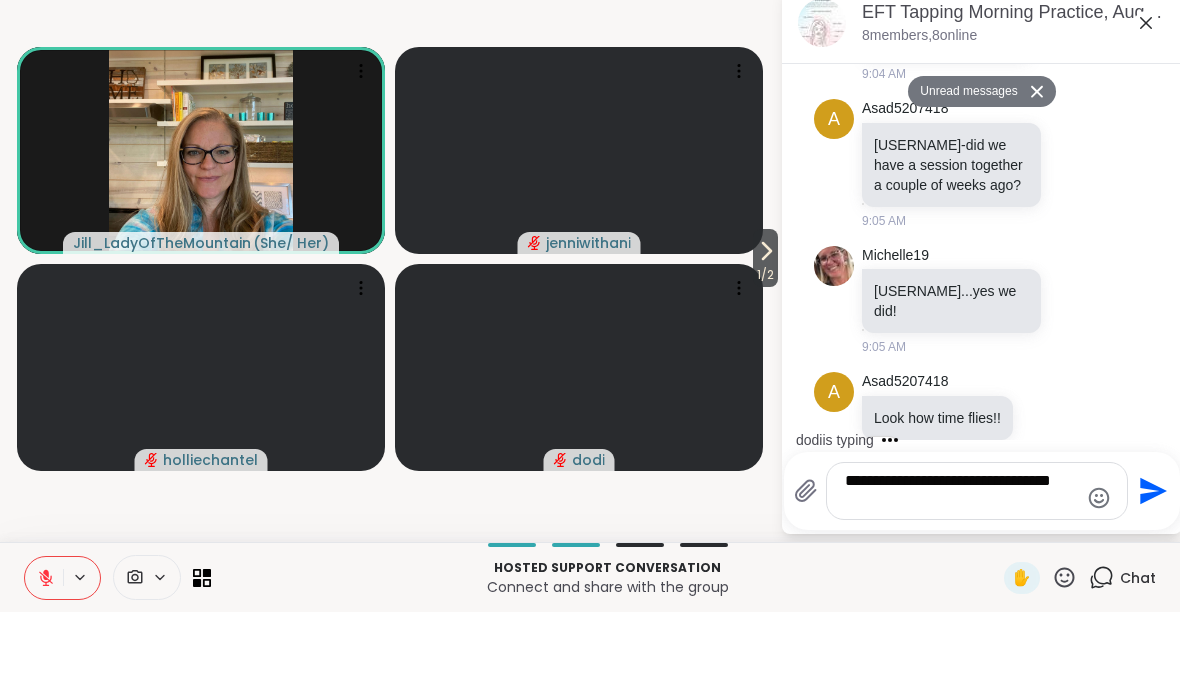 click on "**********" at bounding box center (961, 575) 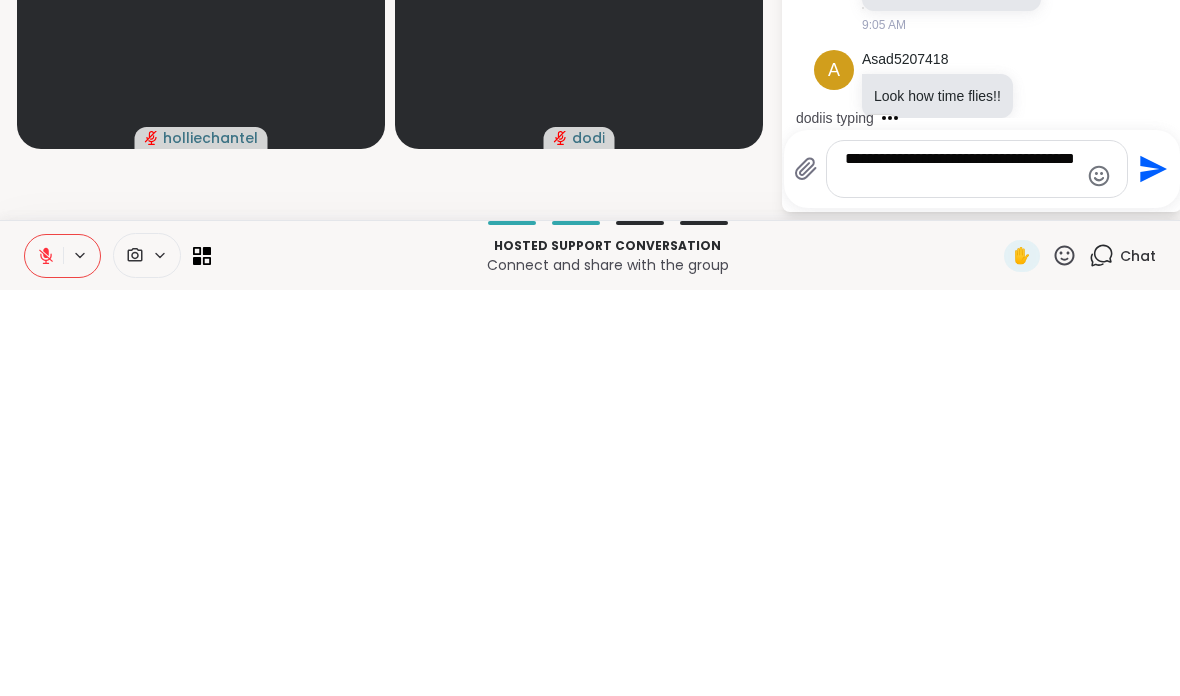 type on "**********" 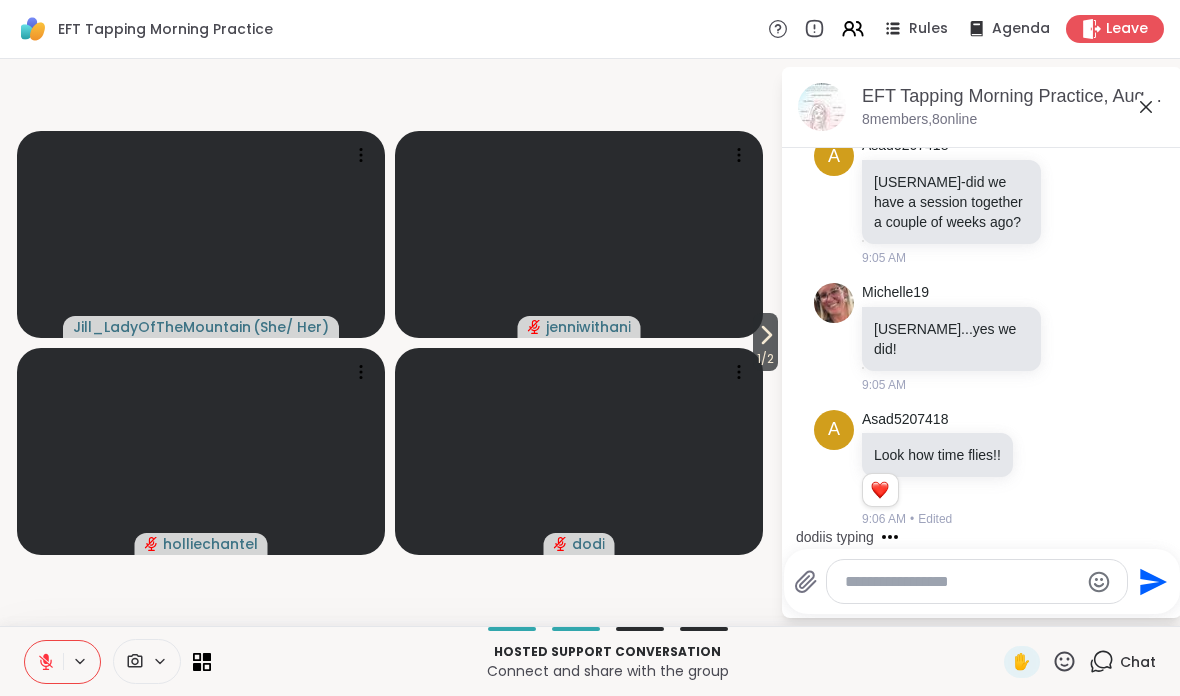 scroll, scrollTop: 1432, scrollLeft: 0, axis: vertical 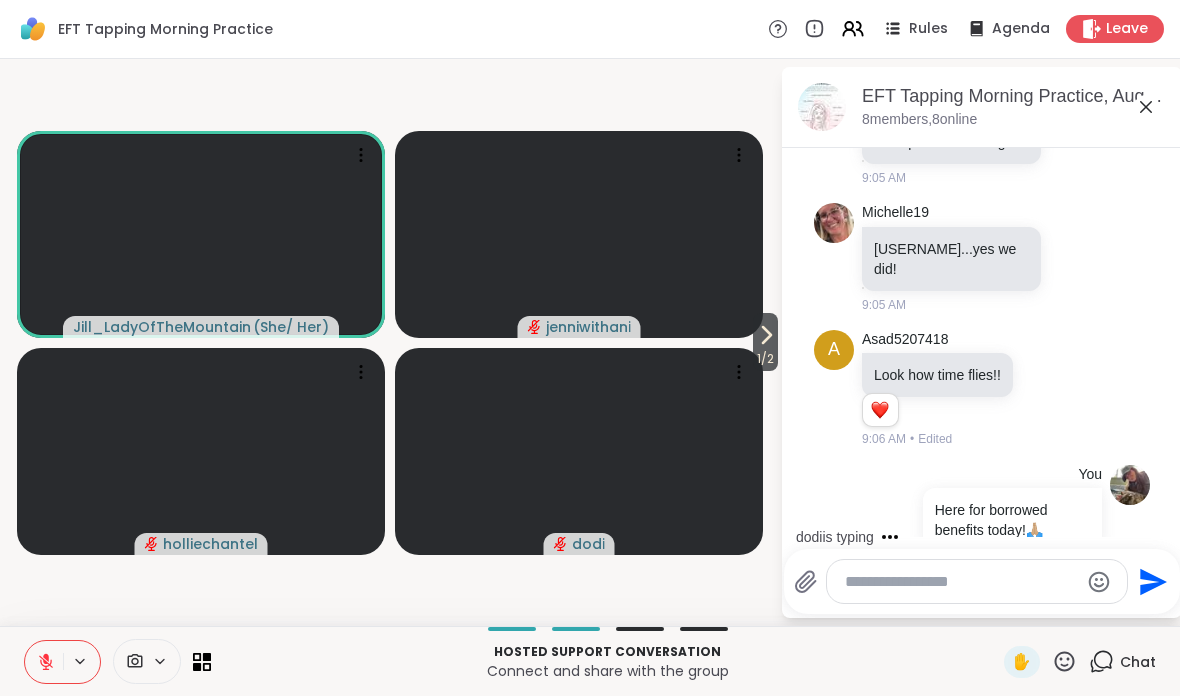 click at bounding box center [961, 582] 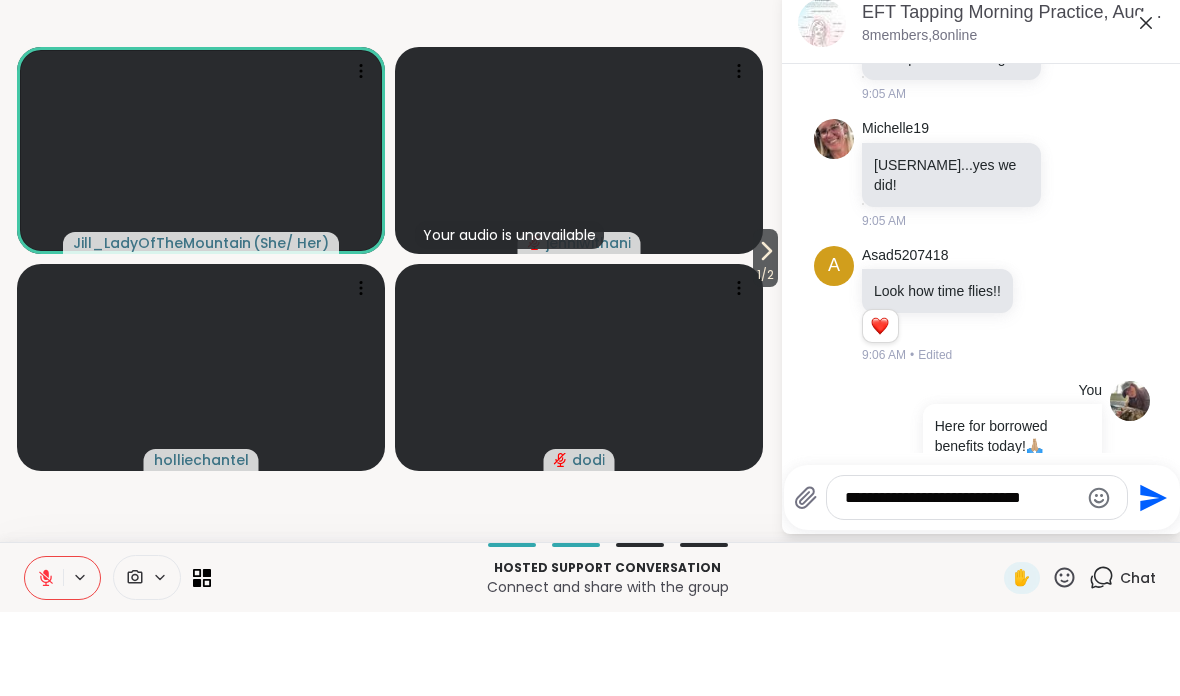 scroll, scrollTop: 1678, scrollLeft: 0, axis: vertical 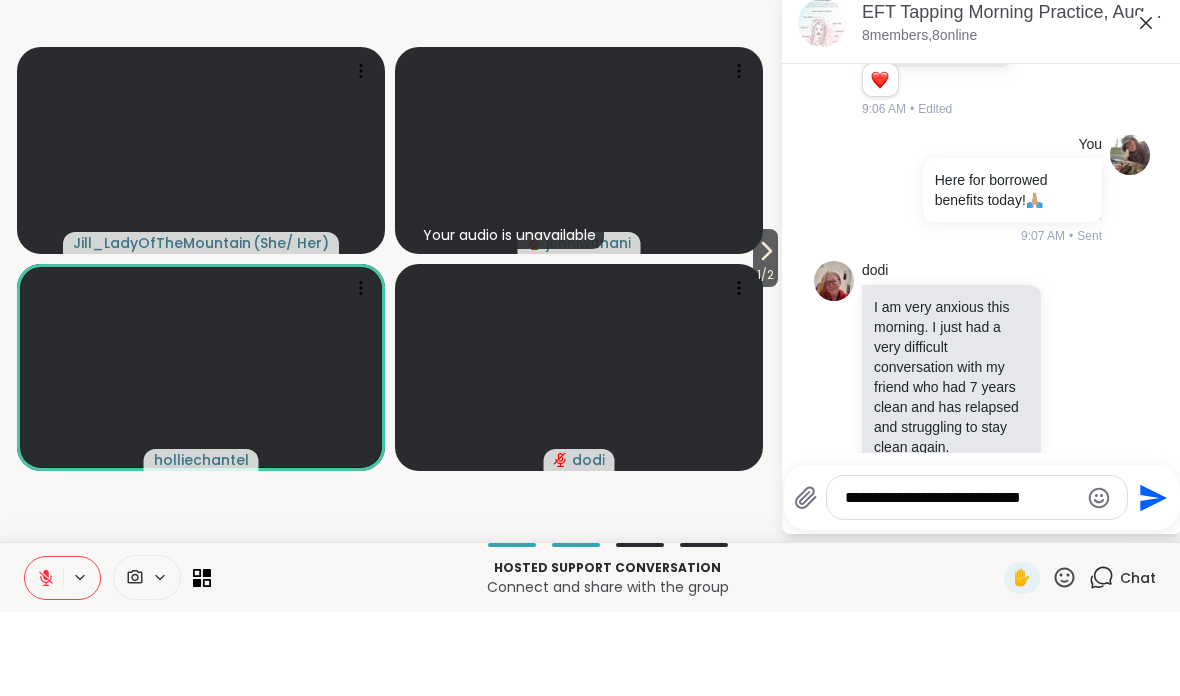 type on "**********" 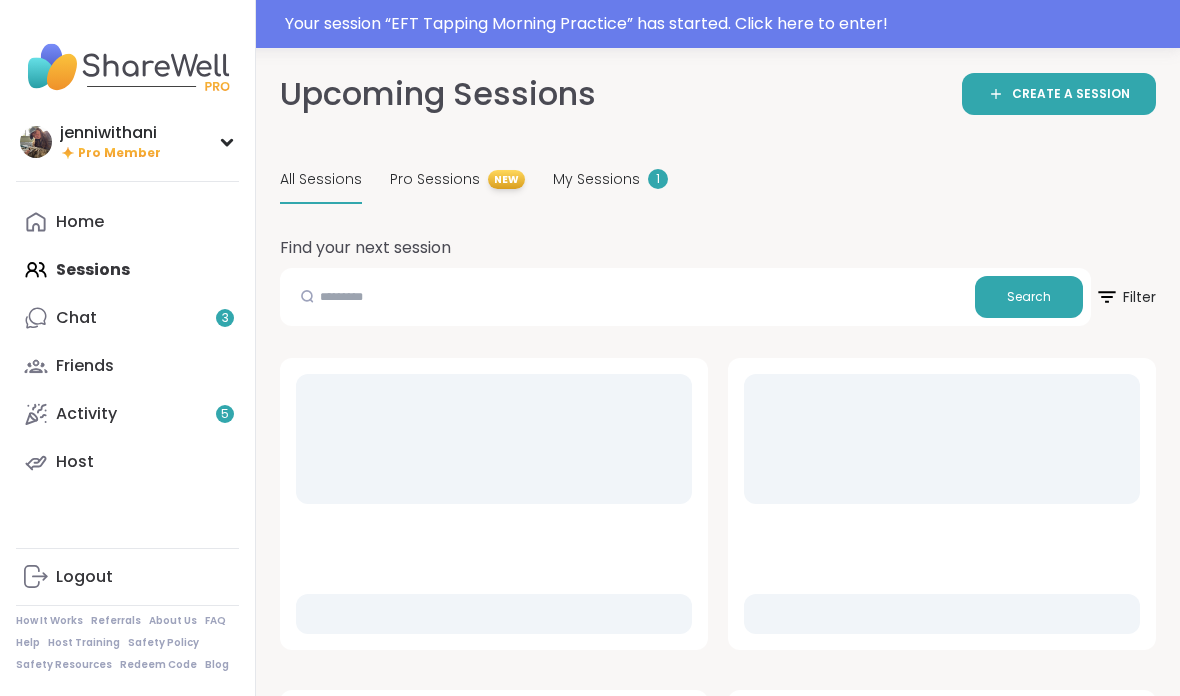 scroll, scrollTop: 0, scrollLeft: 0, axis: both 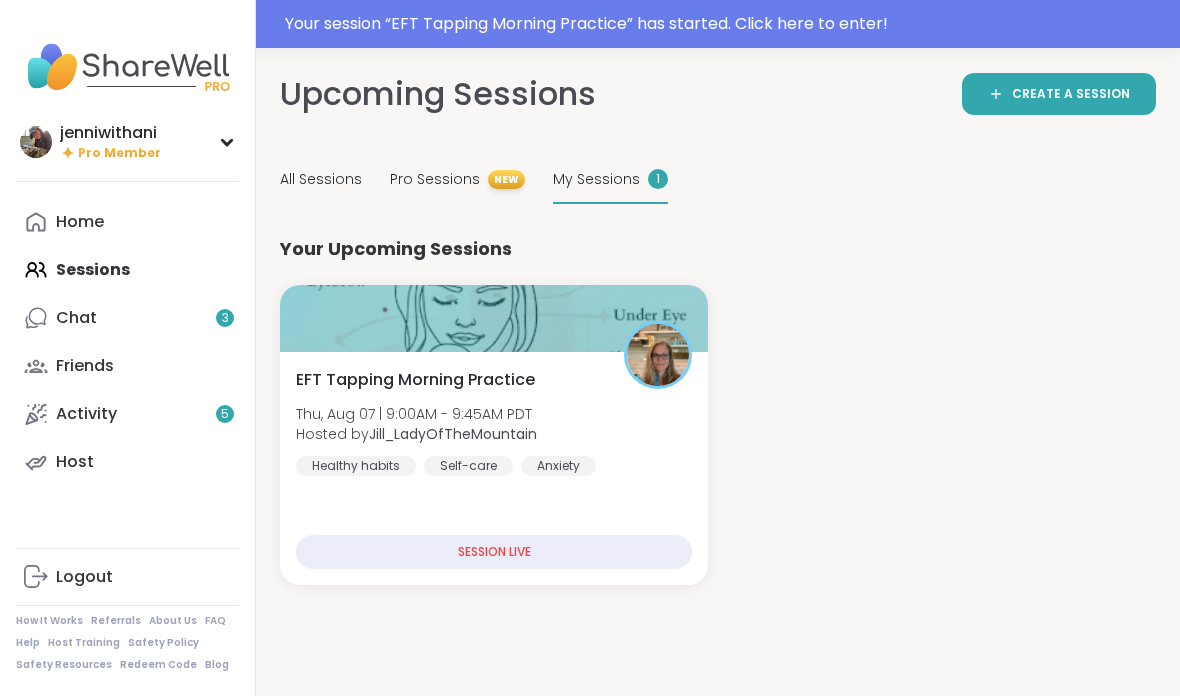 click on "EFT Tapping Morning Practice Thu, Aug 07 | 9:00AM - 9:45AM [TIMEZONE] Hosted by [USERNAME] Healthy habits Self-care Anxiety" at bounding box center (494, 422) 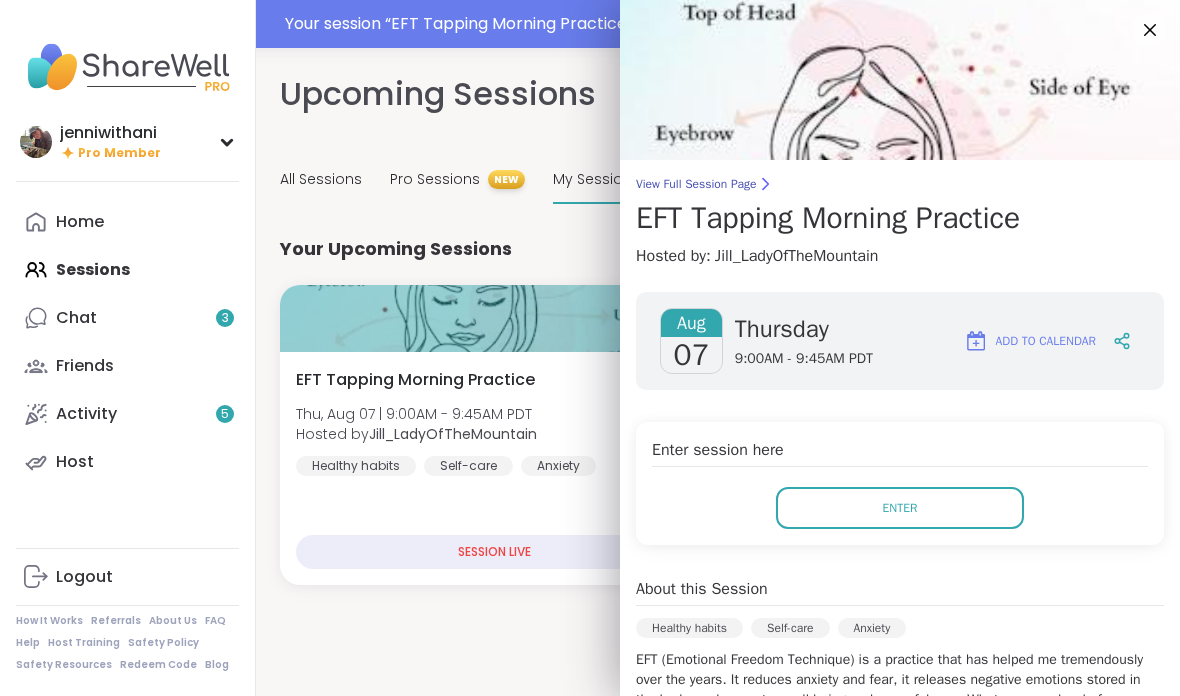 click on "Enter" at bounding box center (900, 508) 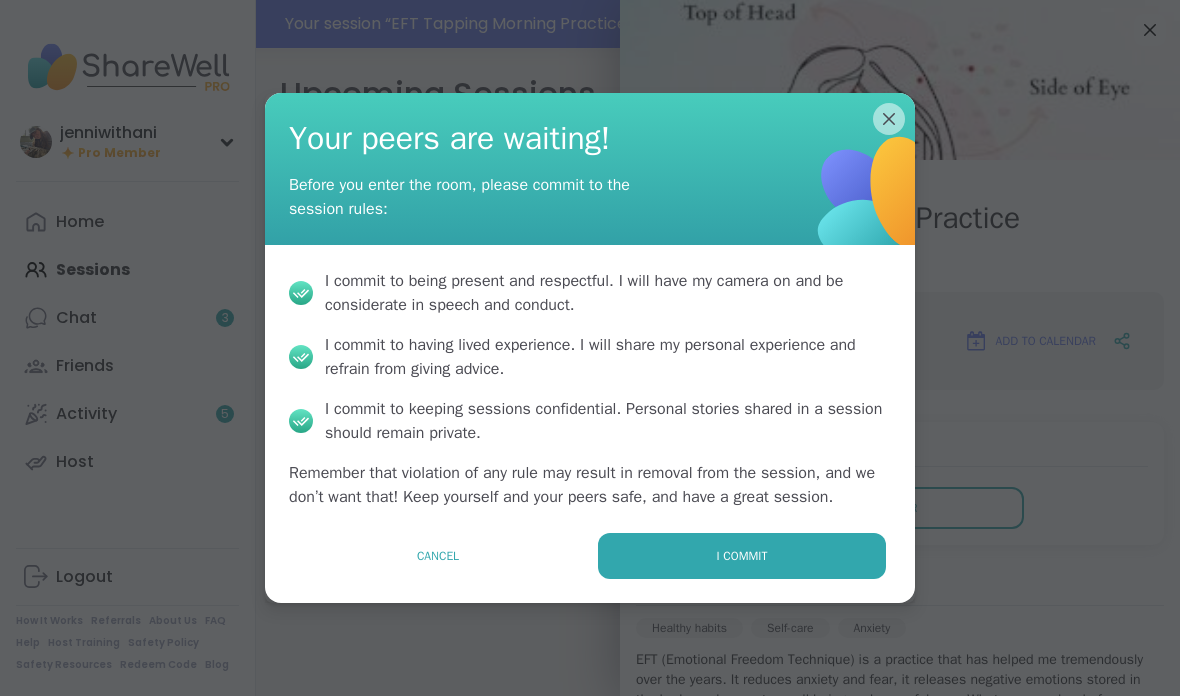 click on "I commit" at bounding box center [742, 556] 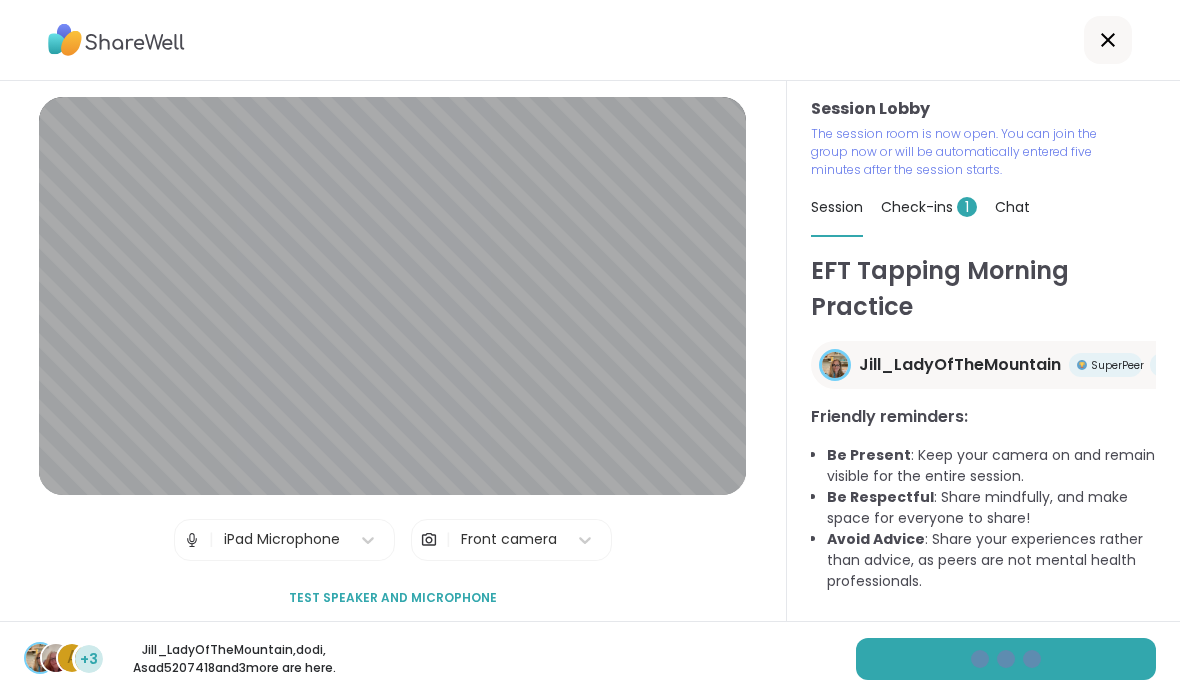 click at bounding box center [56, 658] 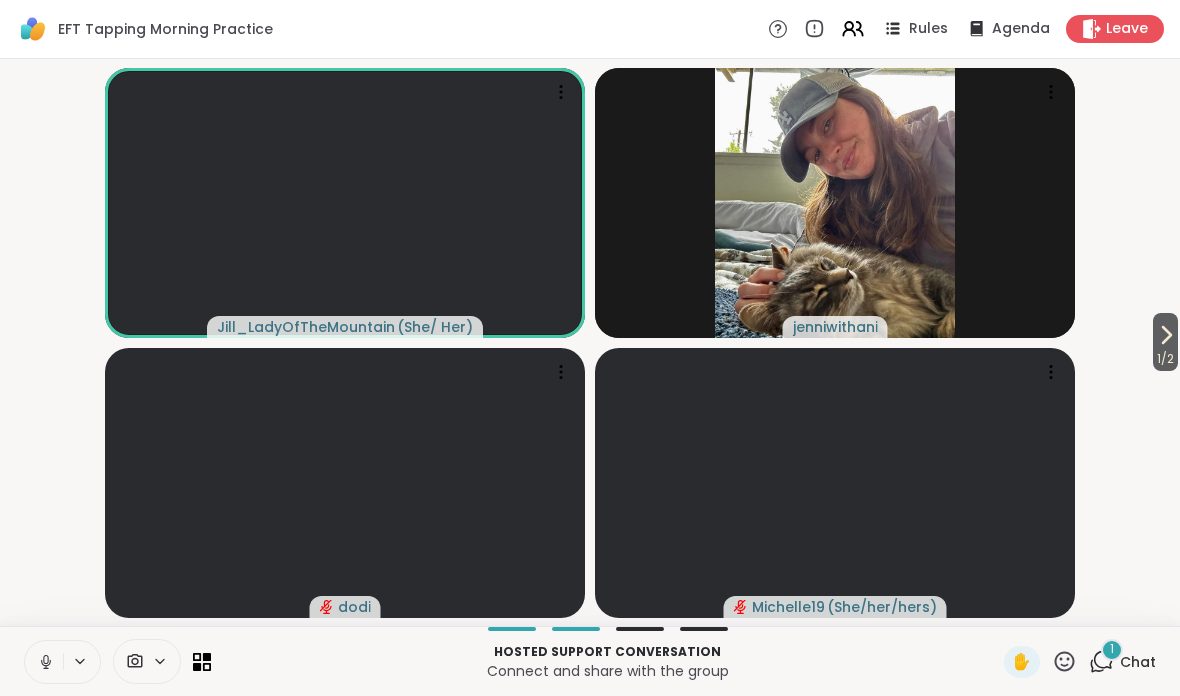 click at bounding box center (44, 662) 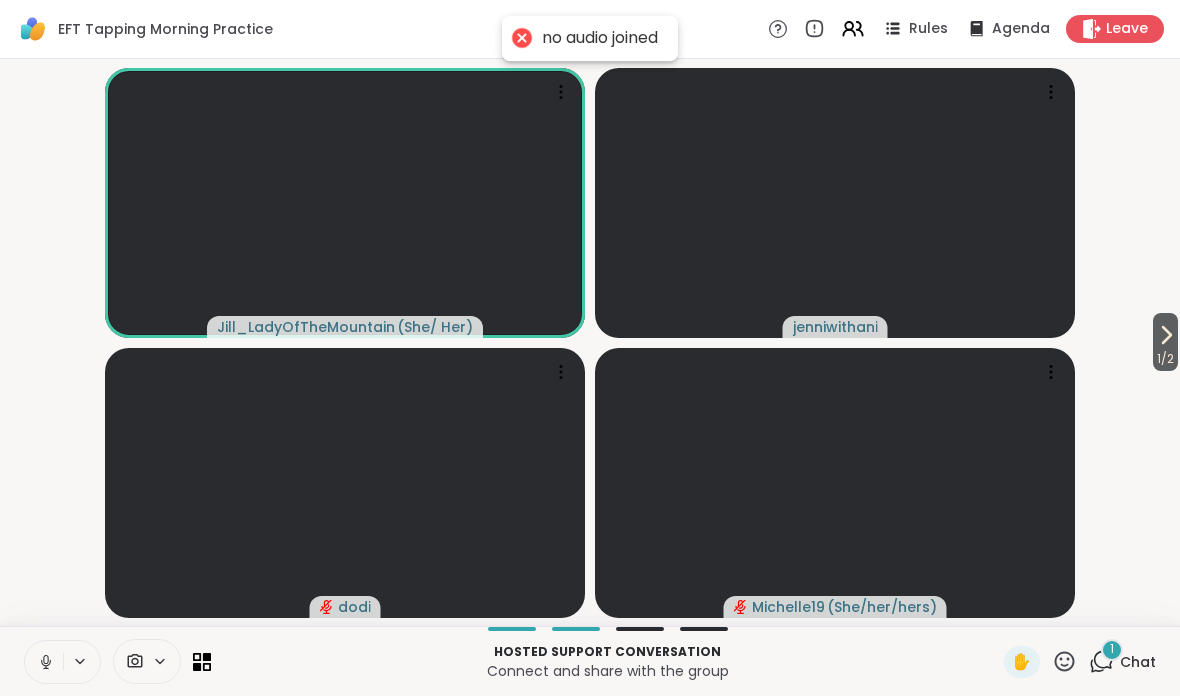 click 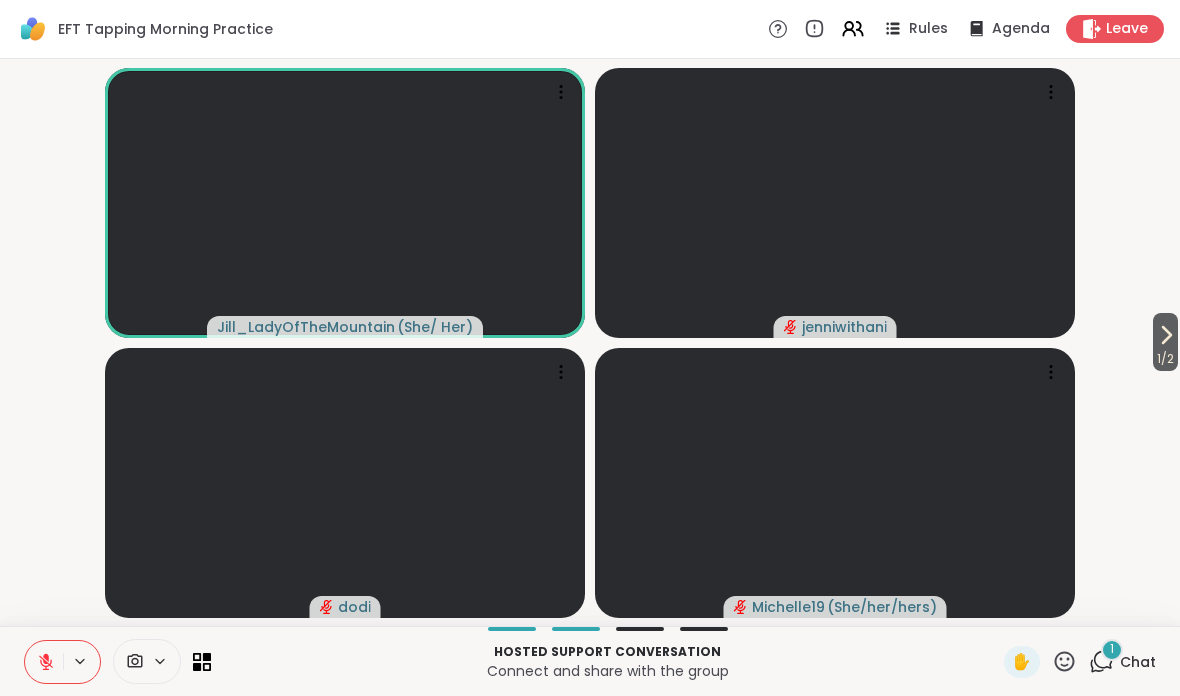 click on "1  /  2" at bounding box center (1165, 359) 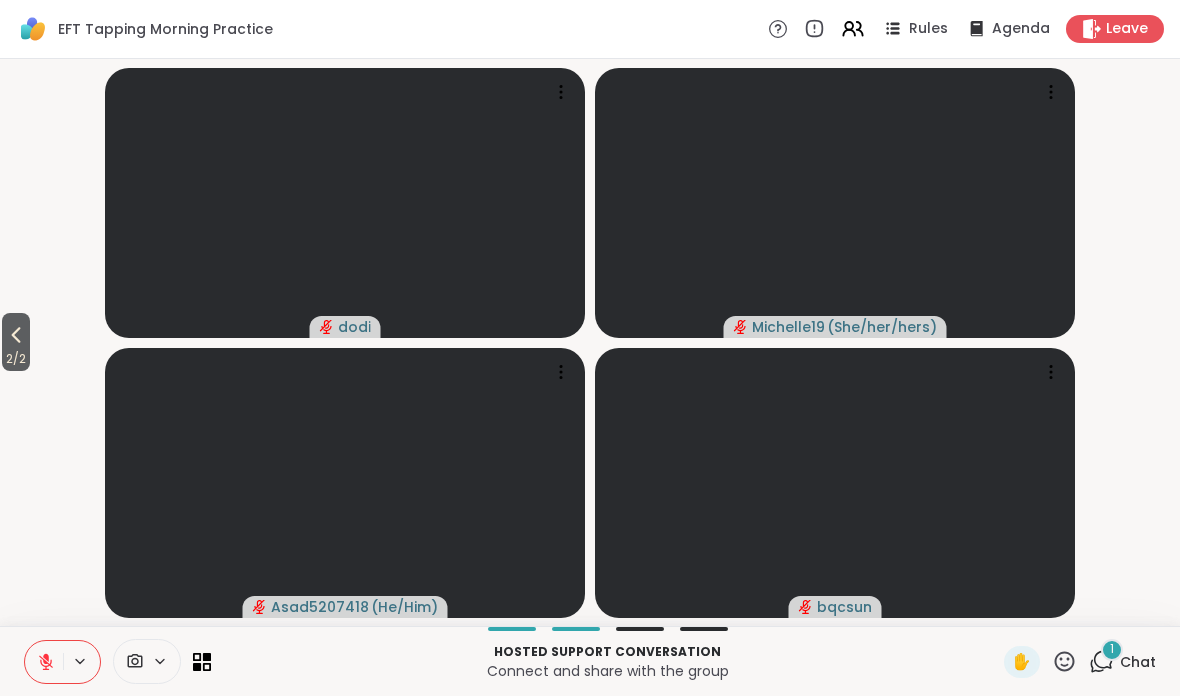 click 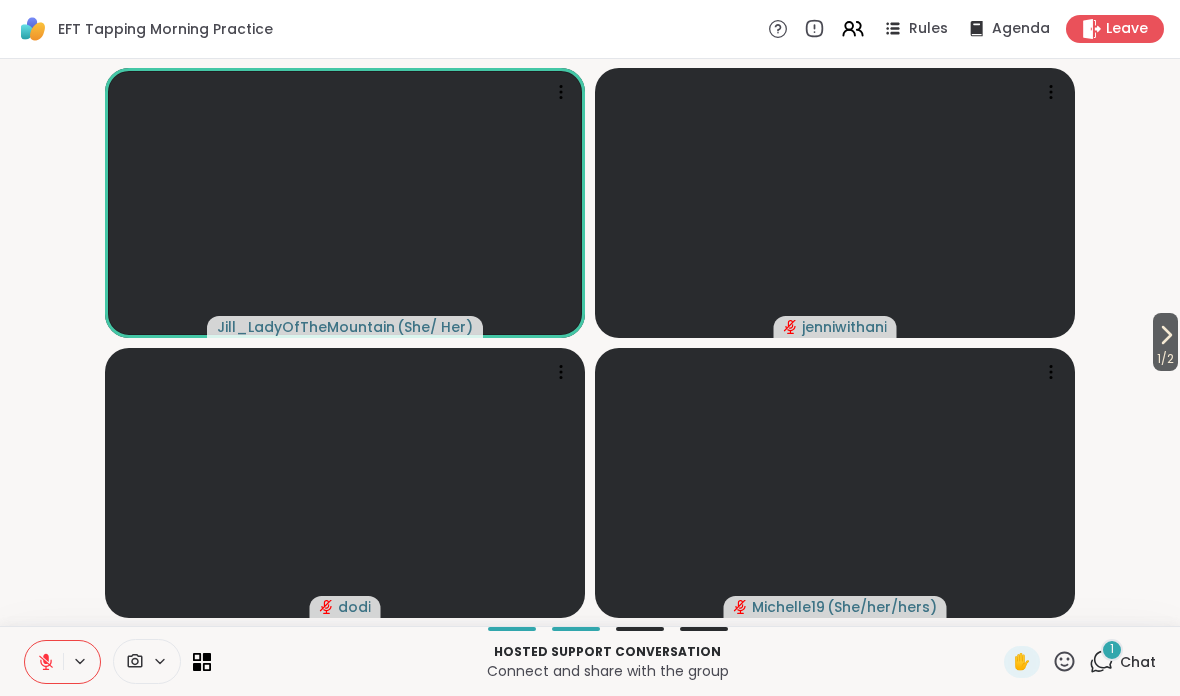 click on "1  /  2" at bounding box center [1165, 359] 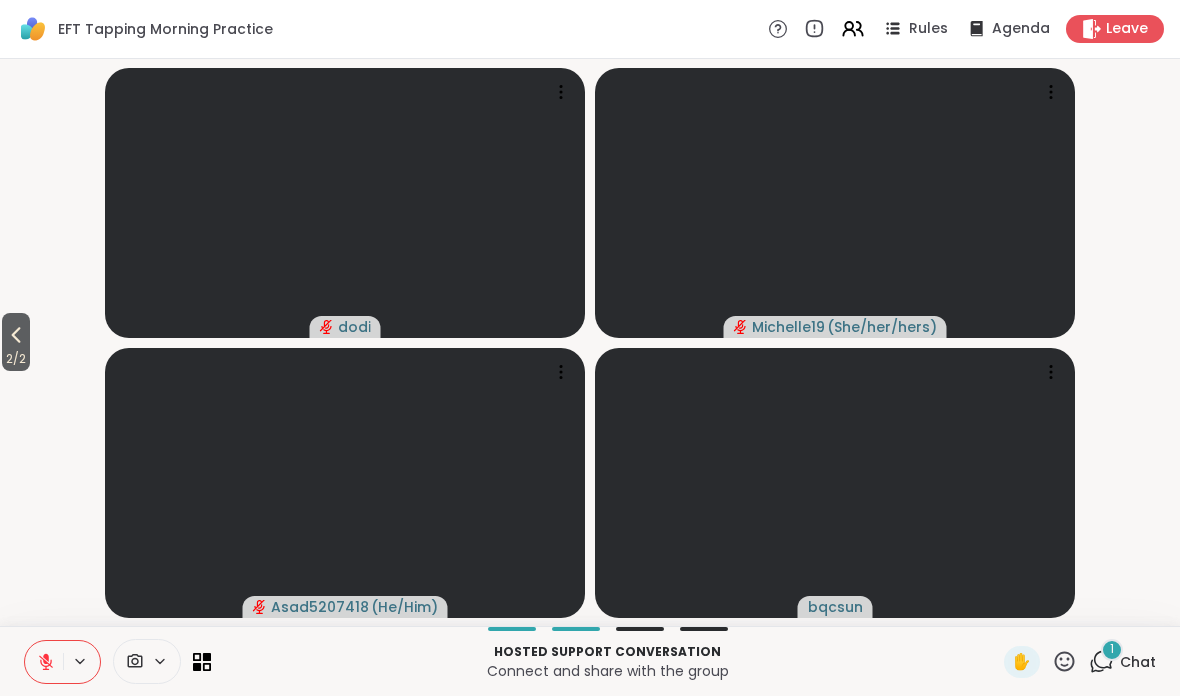 click on "2  /  2" at bounding box center [16, 359] 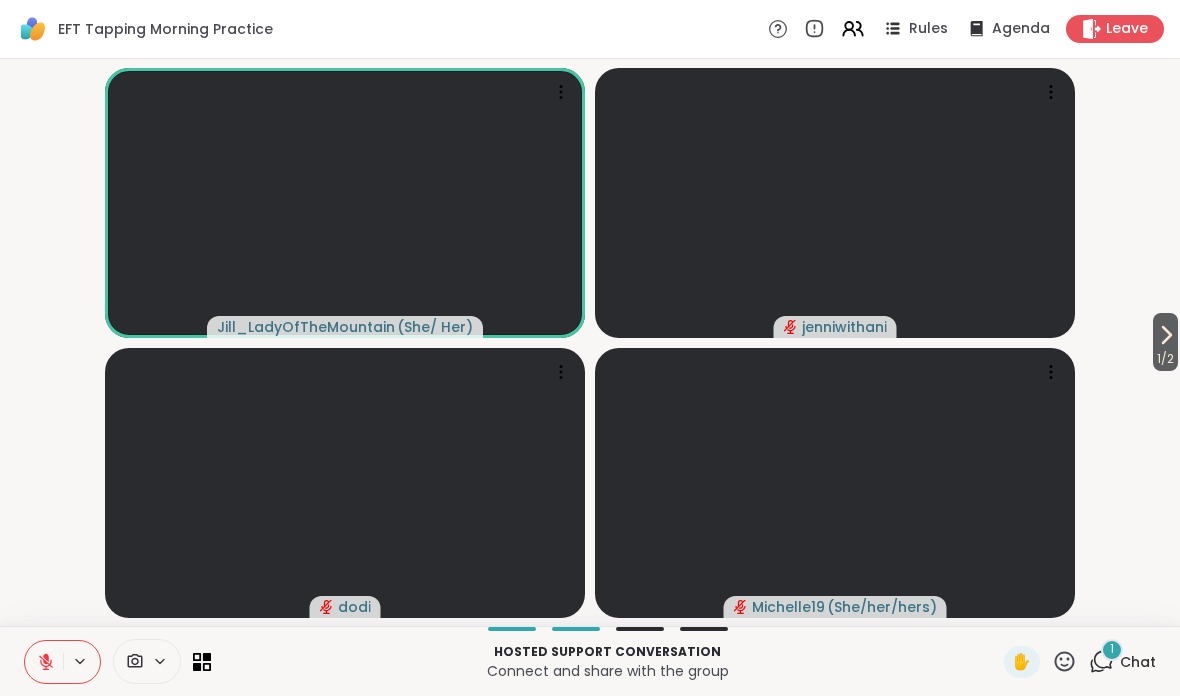 click at bounding box center (835, 203) 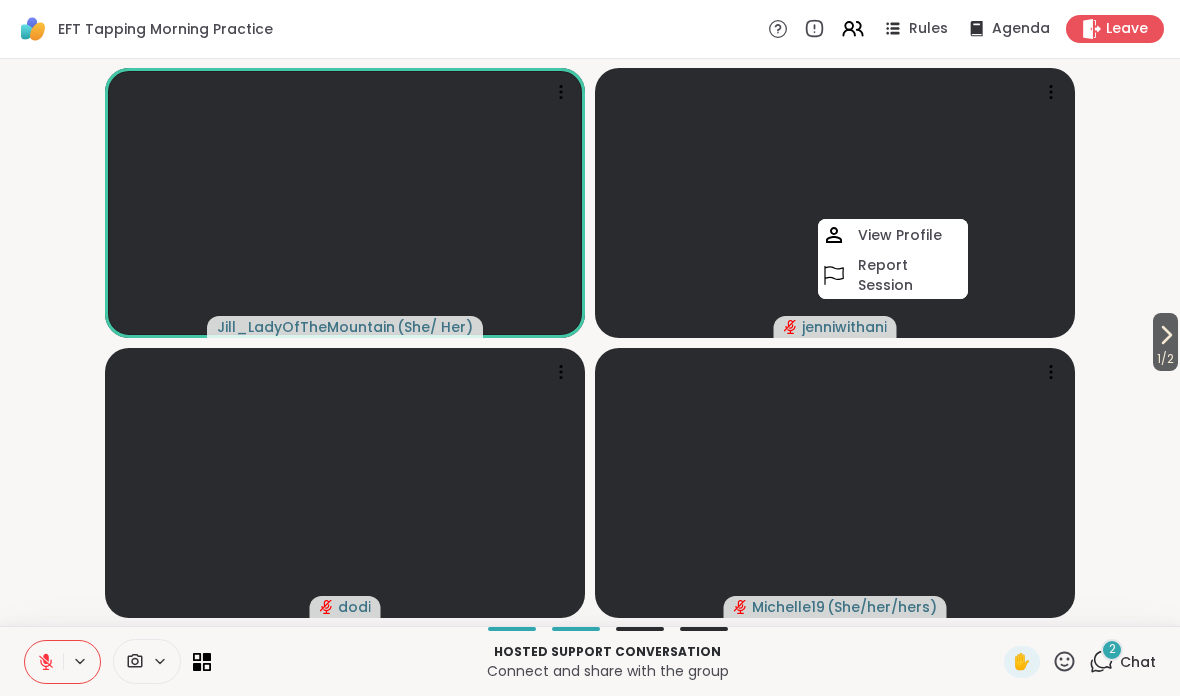 click 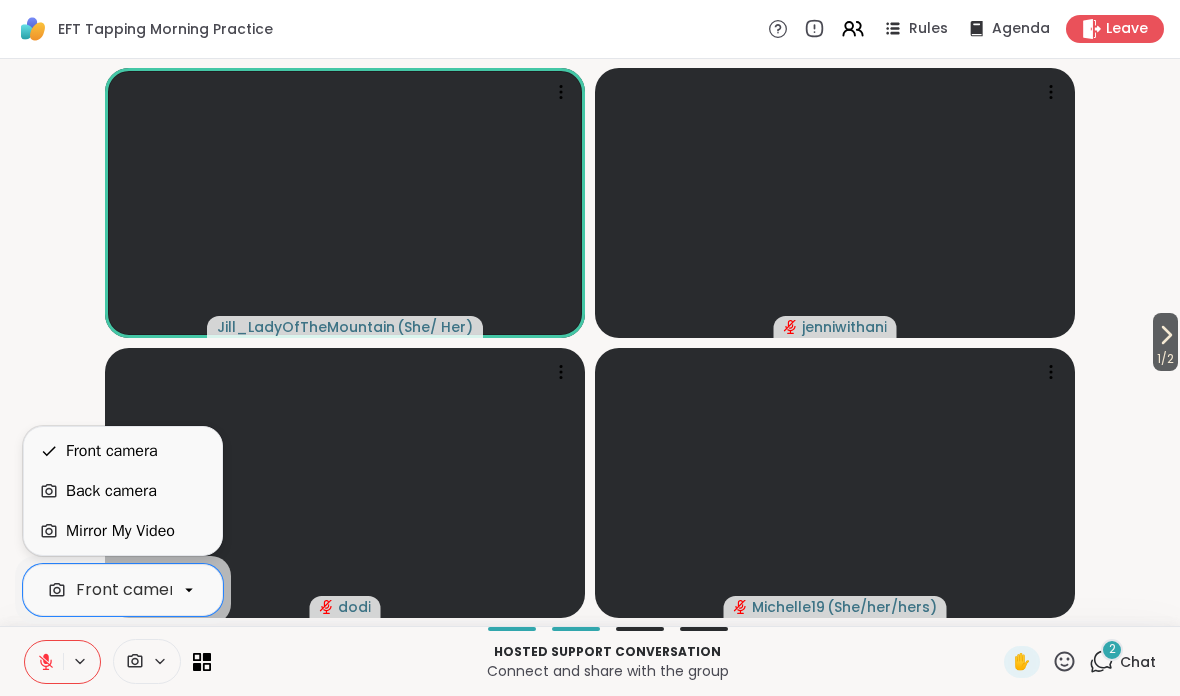 click on "Front camera" at bounding box center (112, 451) 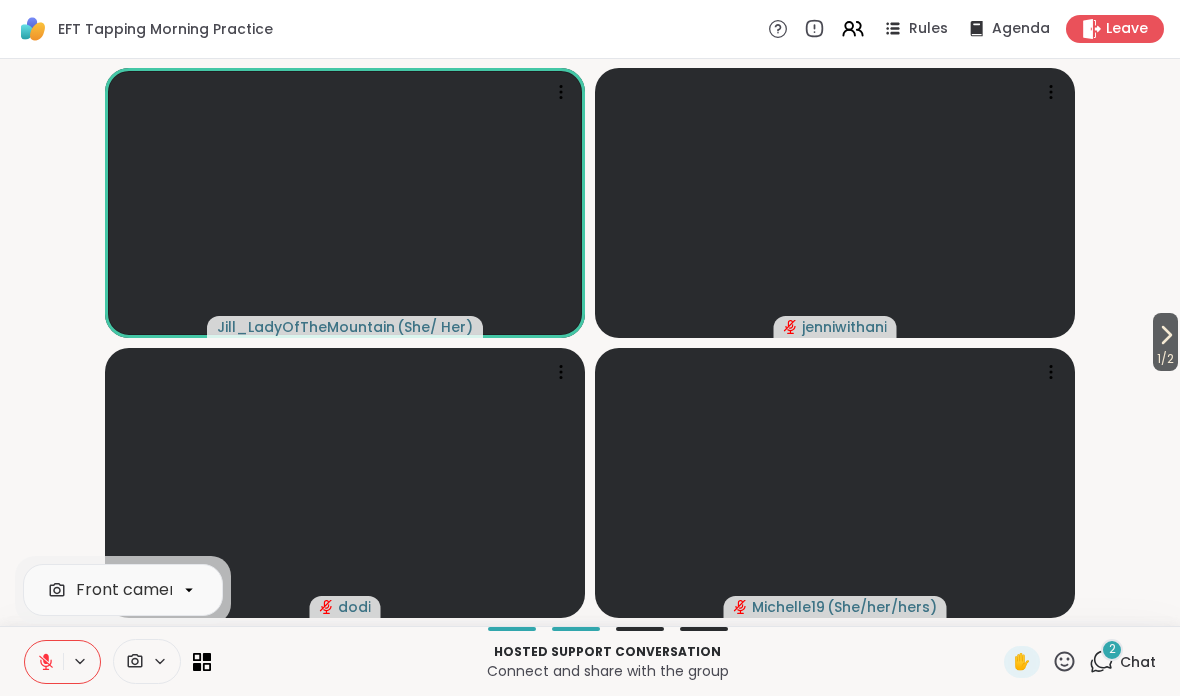 click on "Leave" at bounding box center [1127, 29] 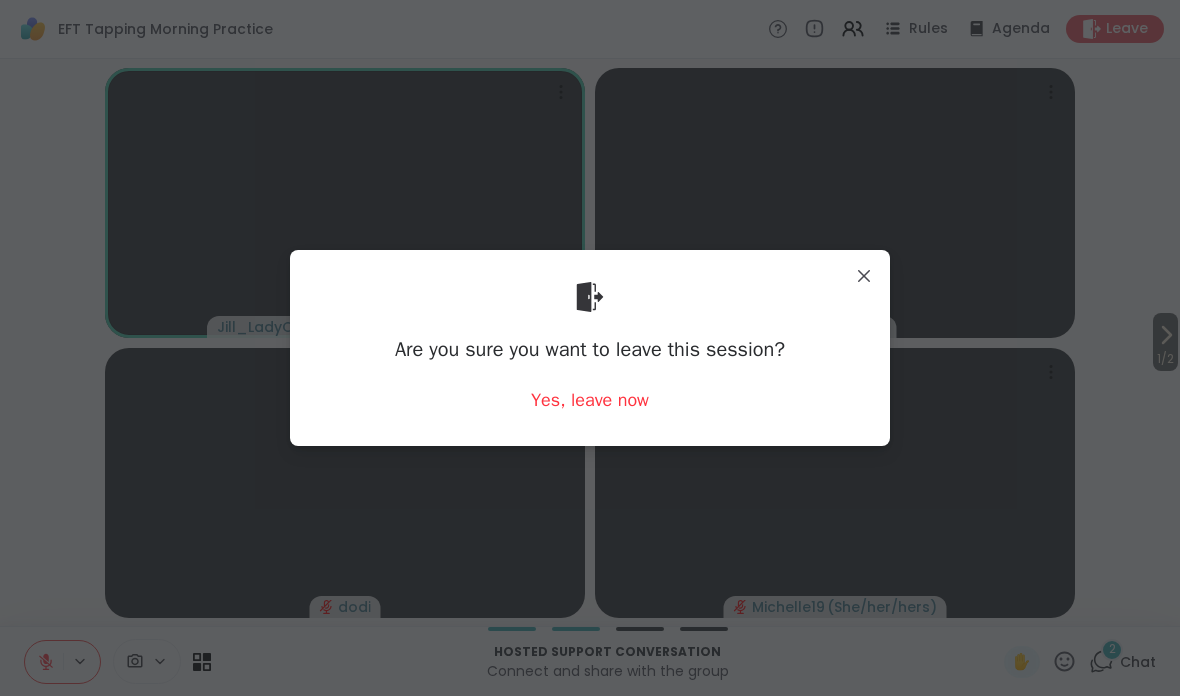 click on "Yes, leave now" at bounding box center (590, 400) 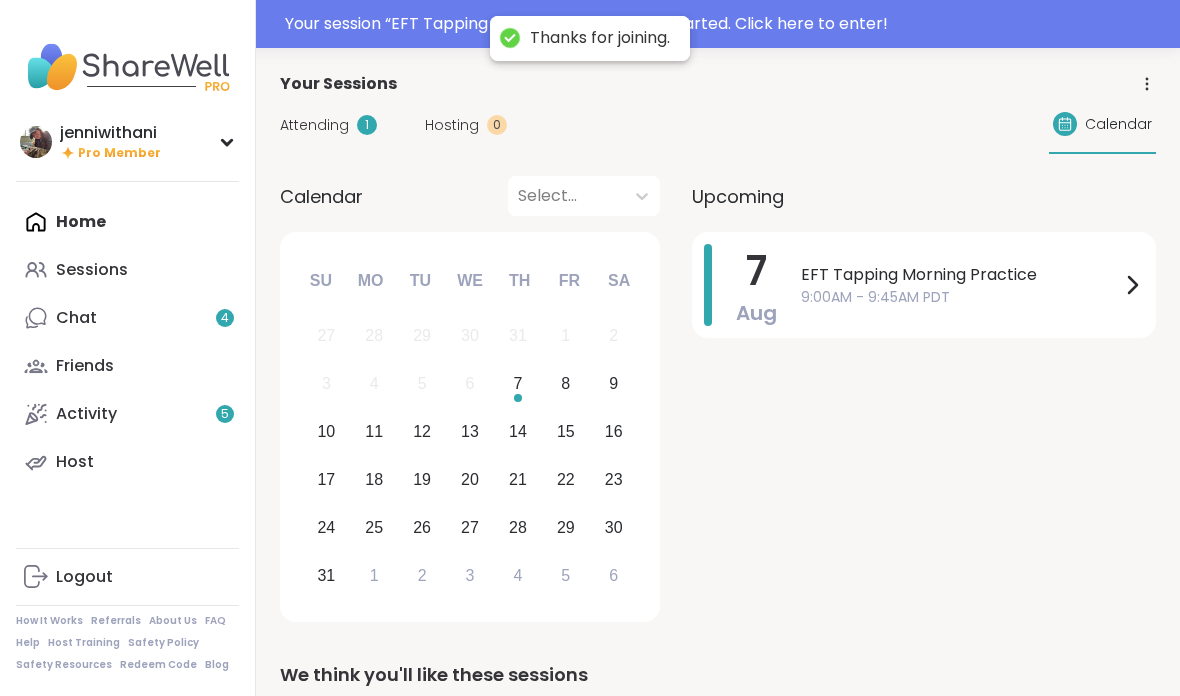 click on "Hosting" at bounding box center (452, 125) 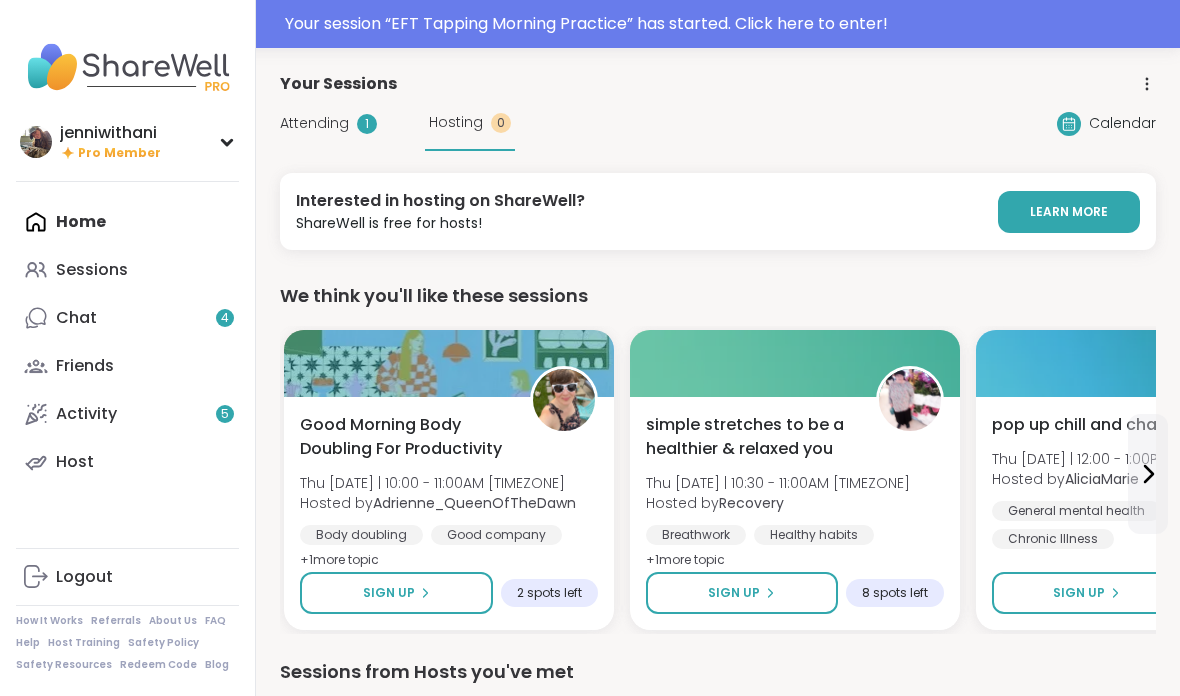 click on "Attending" at bounding box center (314, 123) 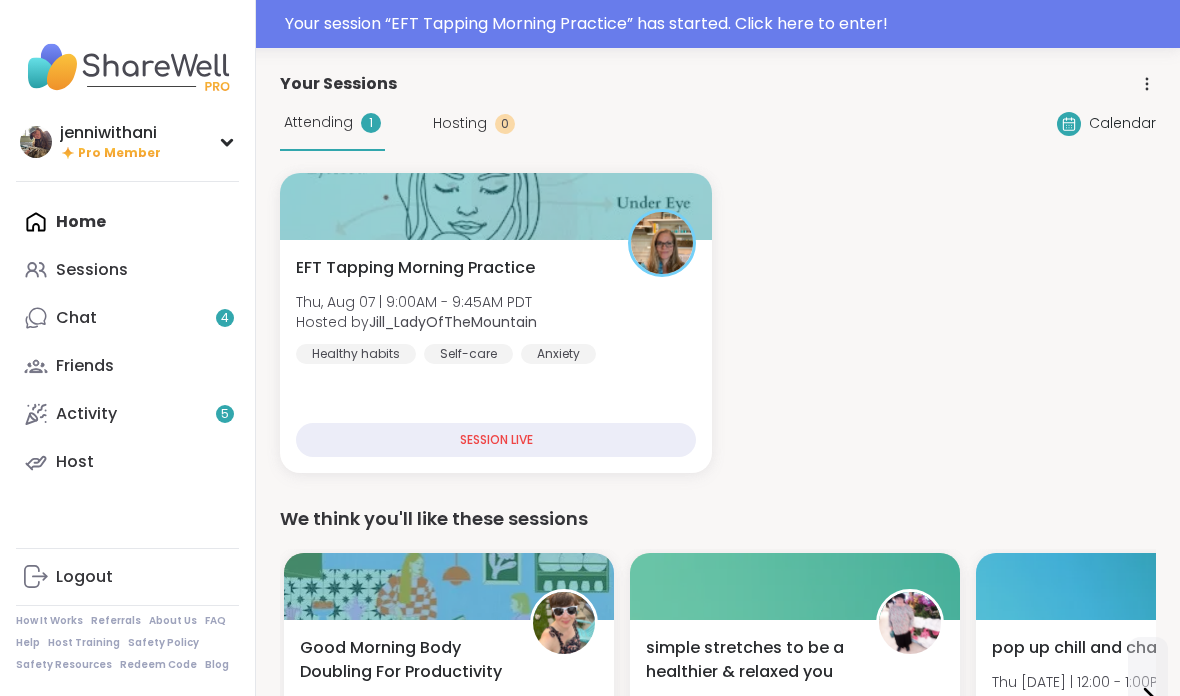 click on "EFT Tapping Morning Practice Thu, Aug 07 | 9:00AM - 9:45AM [TIMEZONE] Hosted by [USERNAME] Healthy habits Self-care Anxiety" at bounding box center (496, 310) 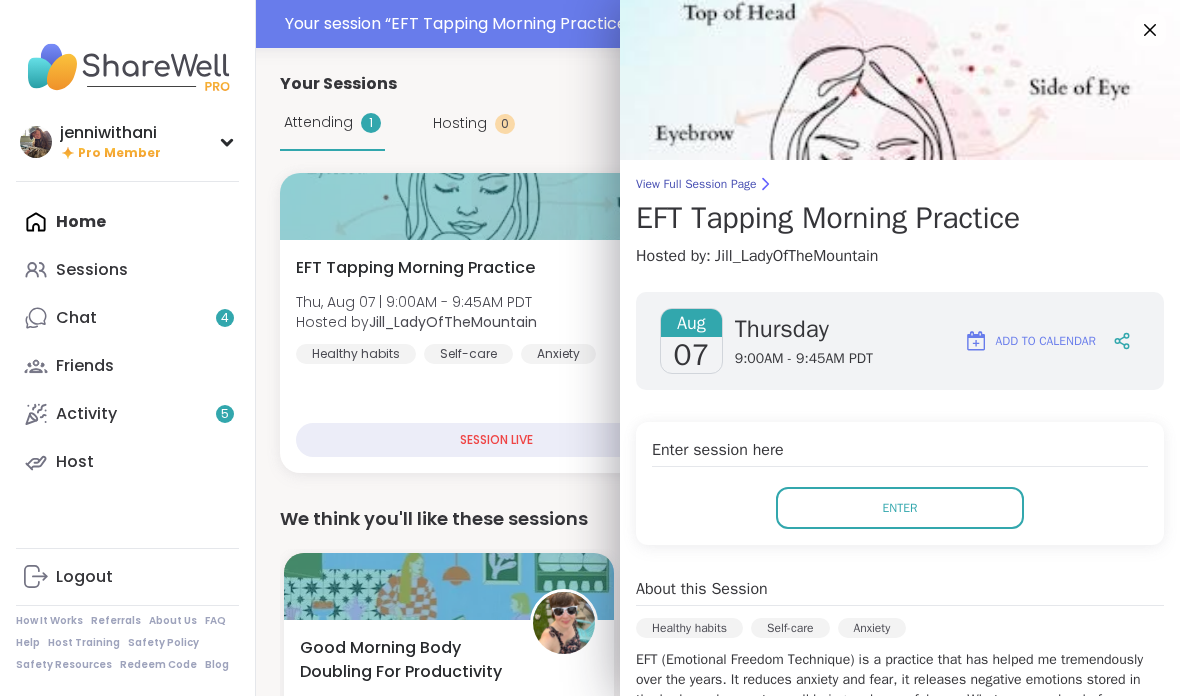 click on "Enter" at bounding box center (900, 508) 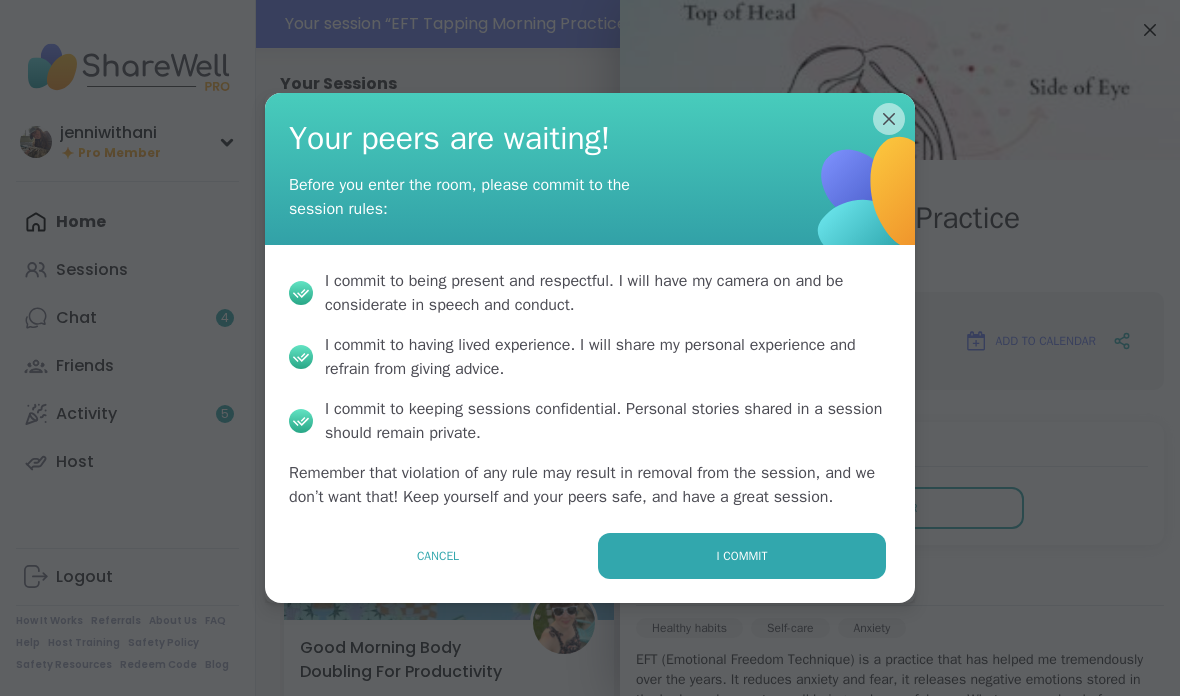click on "I commit" at bounding box center [742, 556] 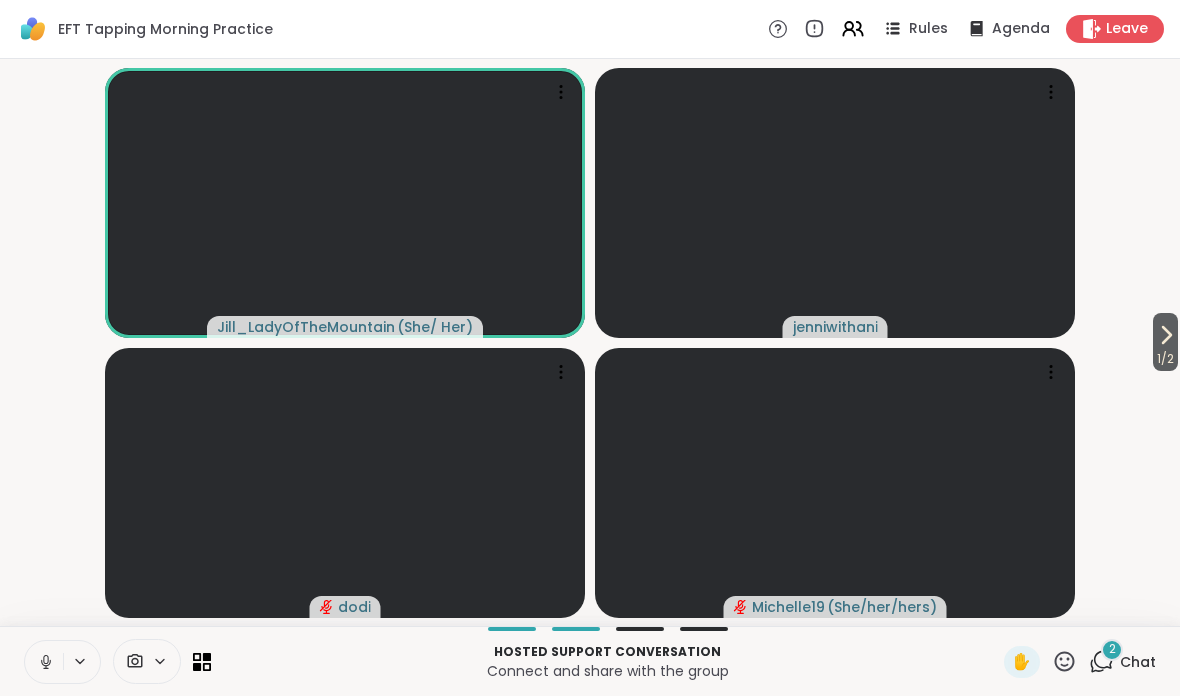 click at bounding box center (44, 662) 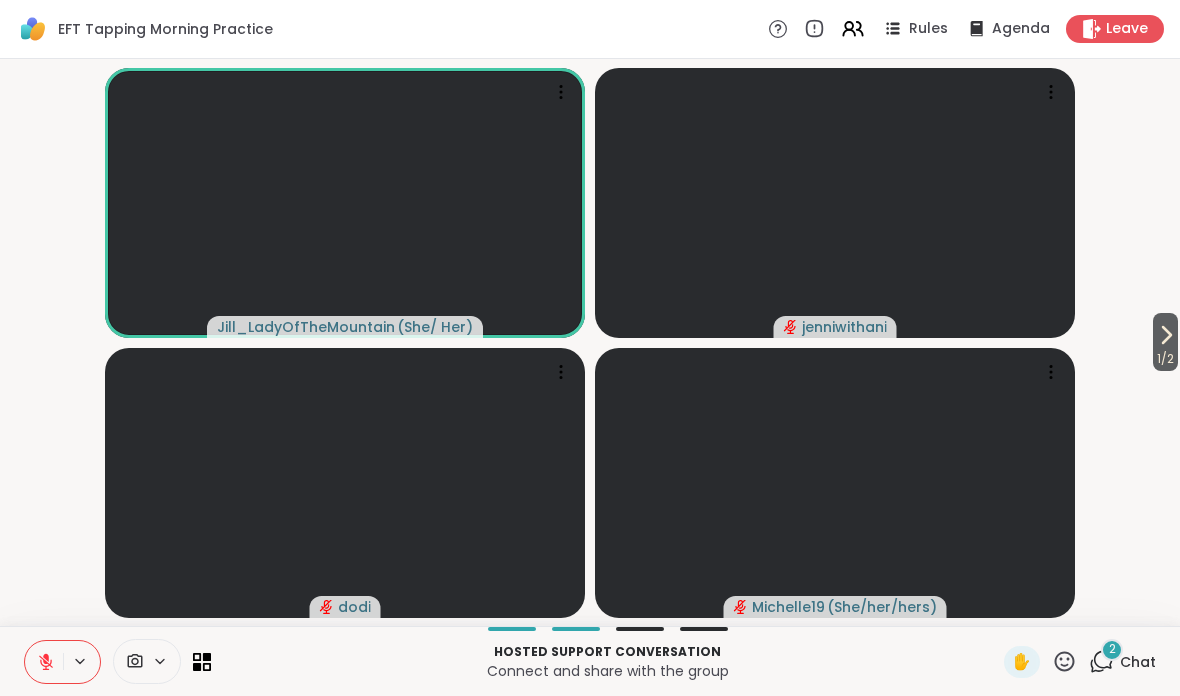 click on "2 Chat" at bounding box center [1122, 662] 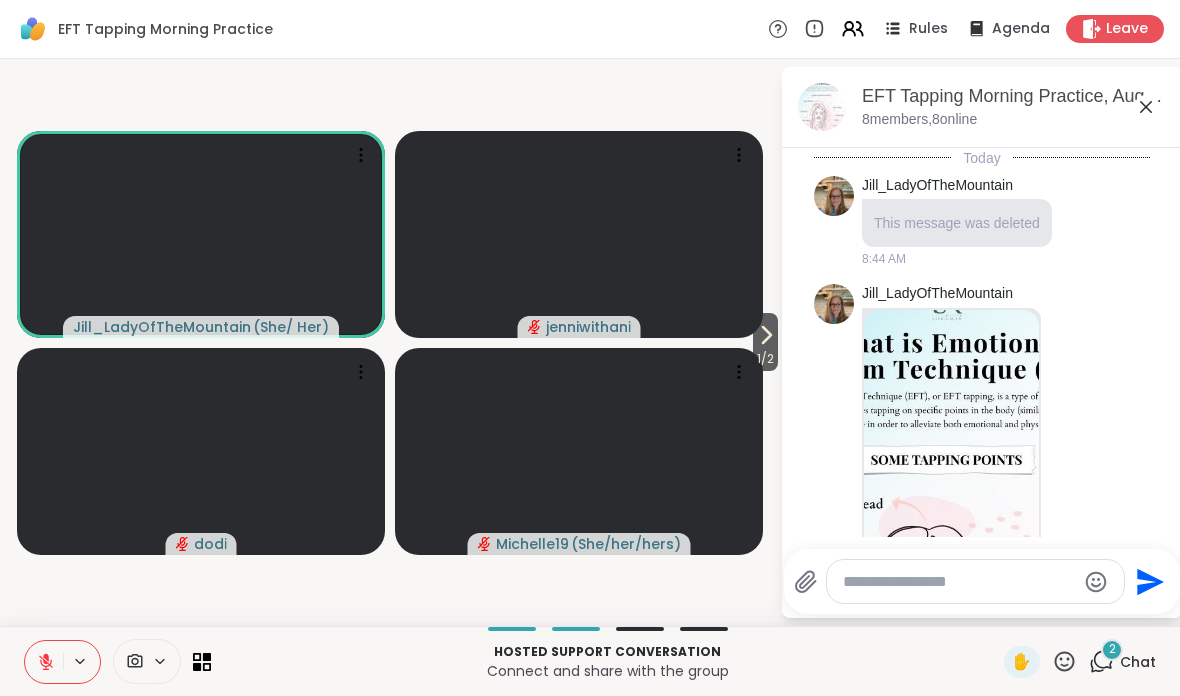 scroll, scrollTop: 2097, scrollLeft: 0, axis: vertical 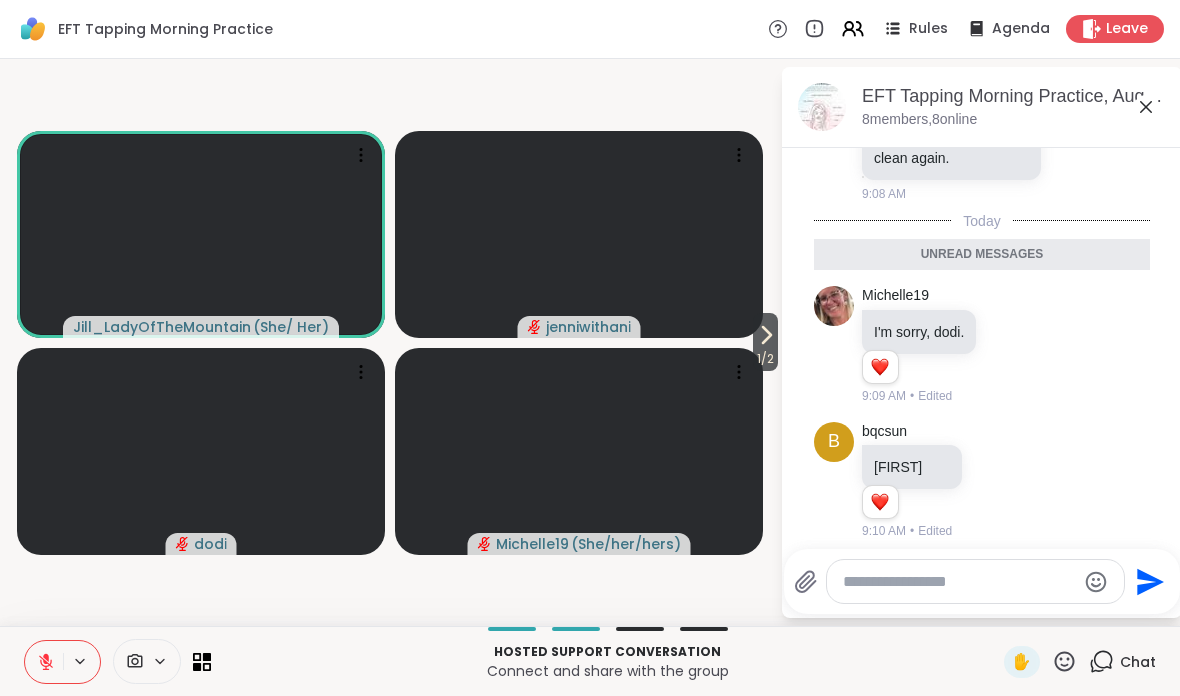 click at bounding box center (959, 582) 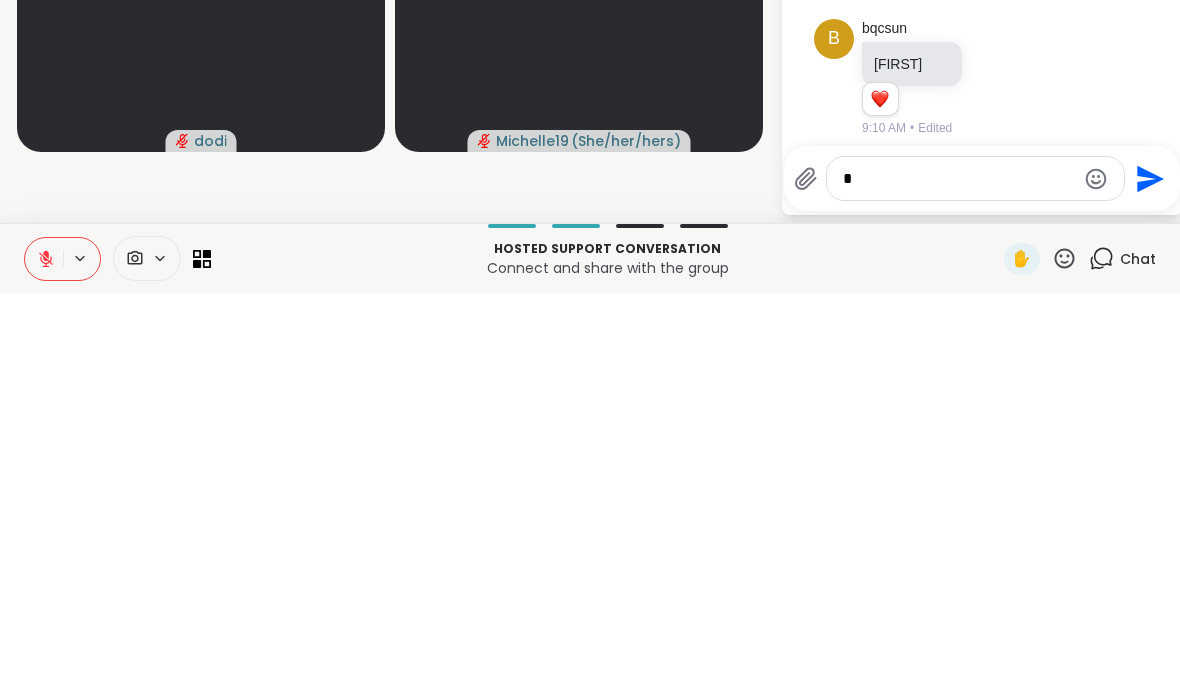 scroll, scrollTop: 2156, scrollLeft: 0, axis: vertical 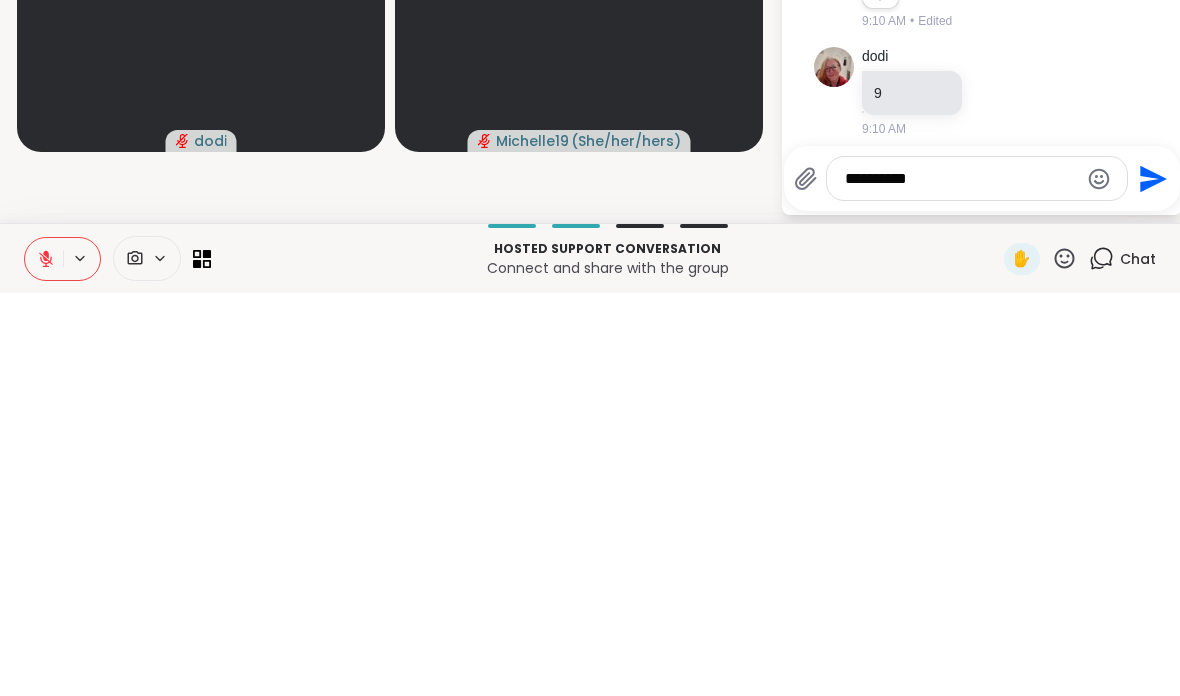 type on "**********" 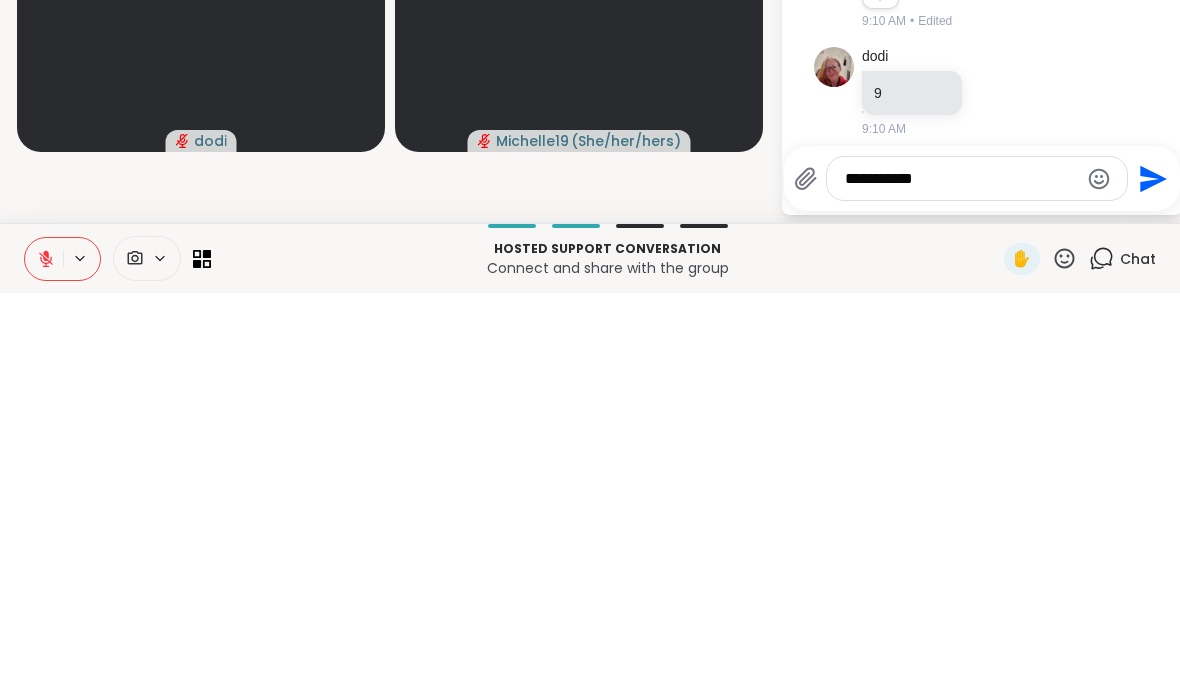 click on "**********" at bounding box center [961, 582] 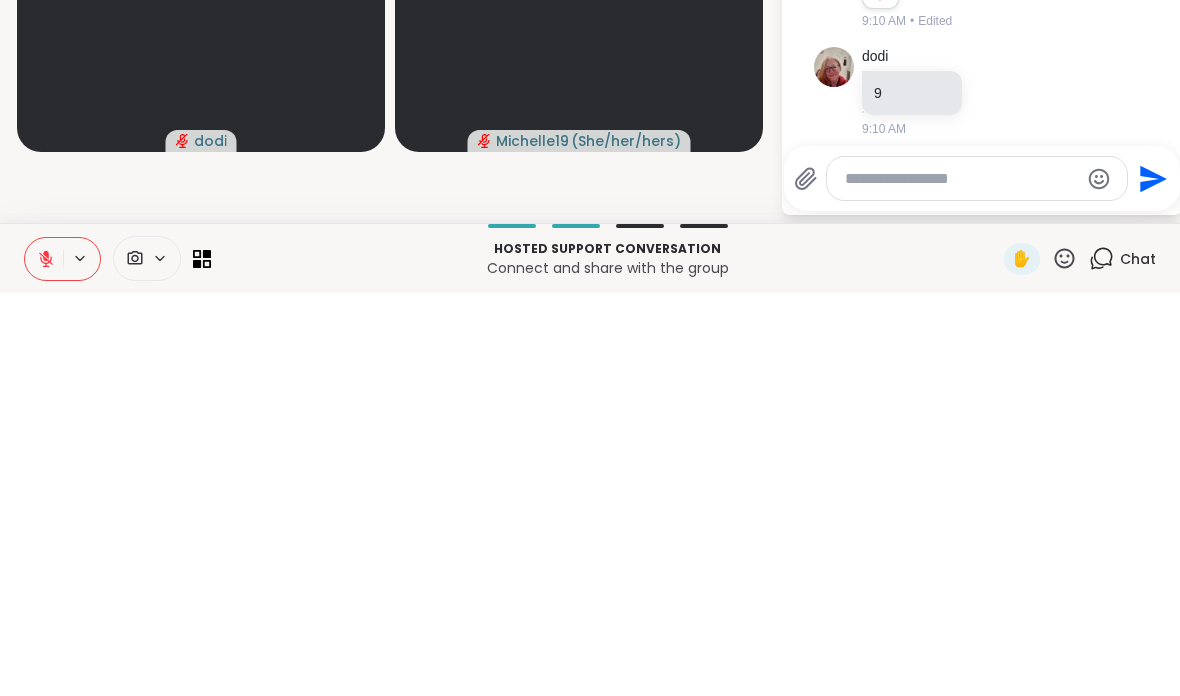 scroll, scrollTop: 2262, scrollLeft: 0, axis: vertical 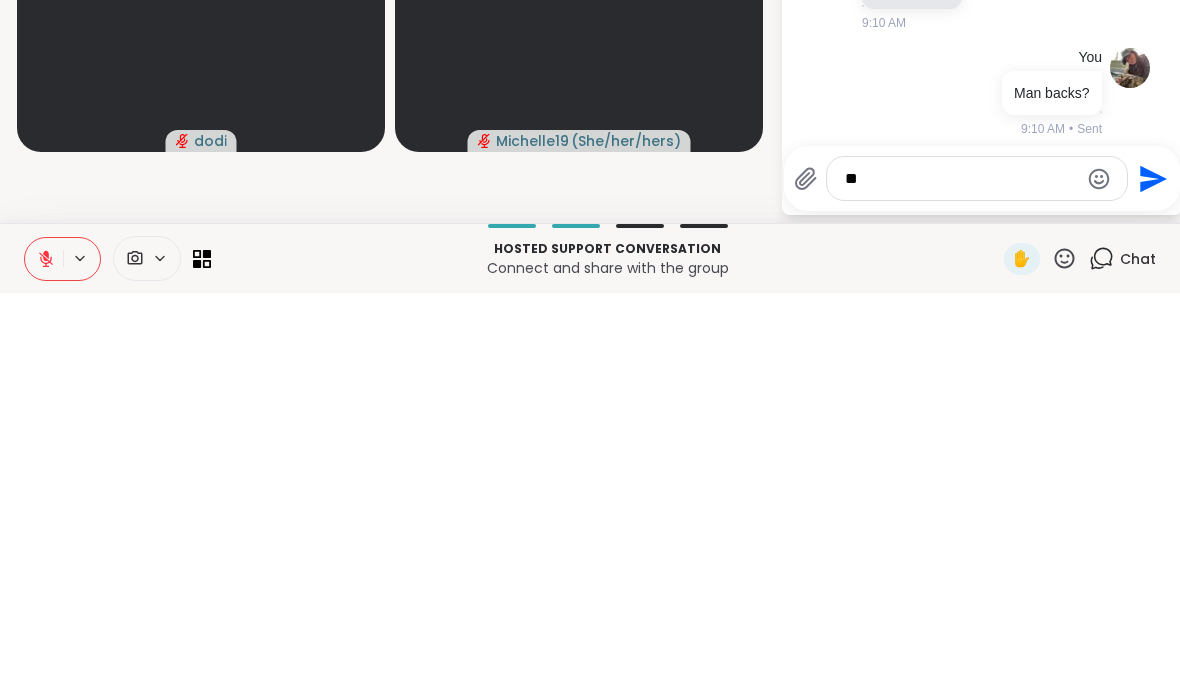 type on "*" 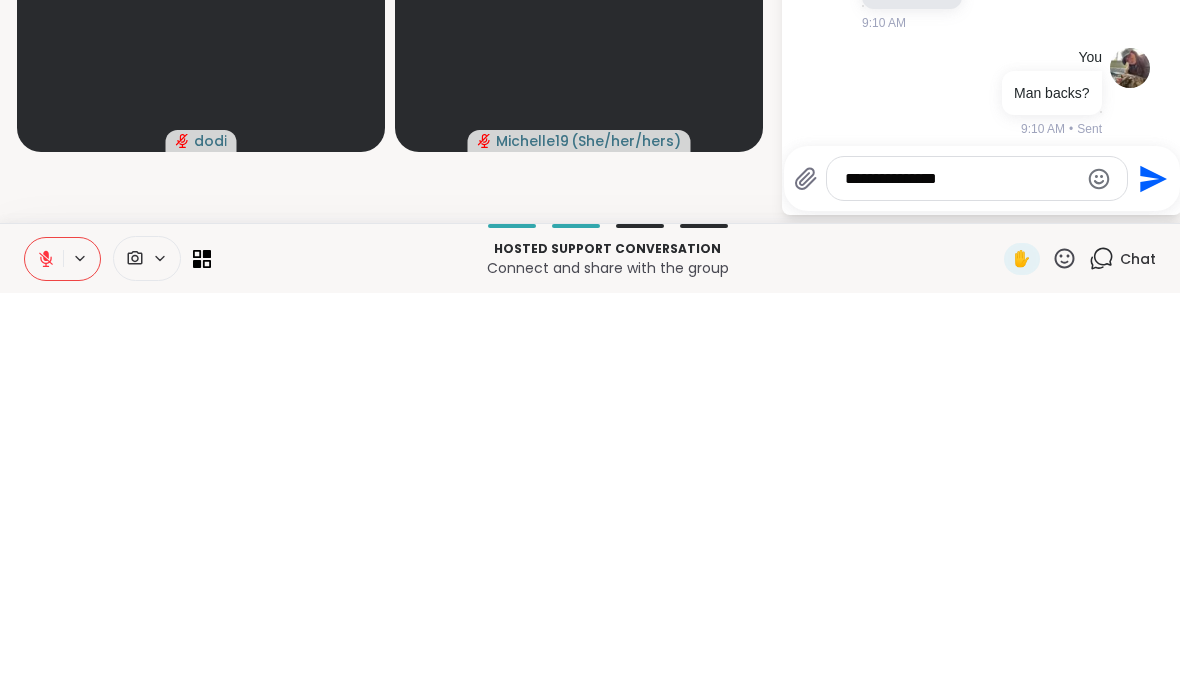 type on "**********" 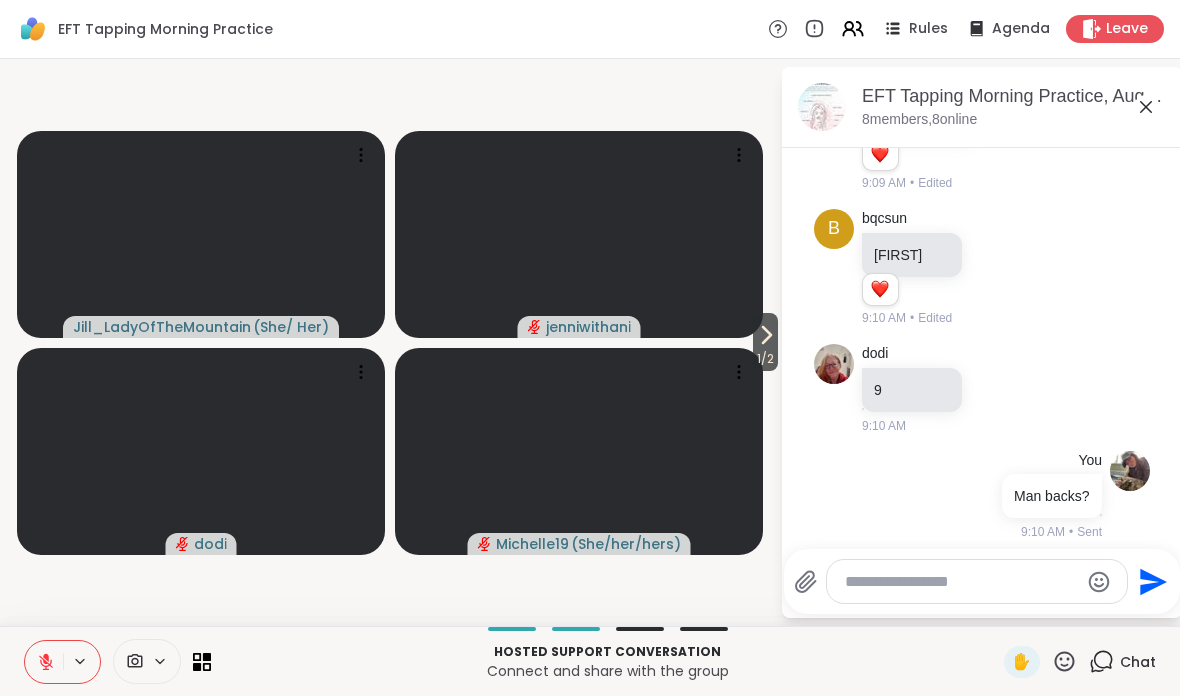 scroll, scrollTop: 2368, scrollLeft: 0, axis: vertical 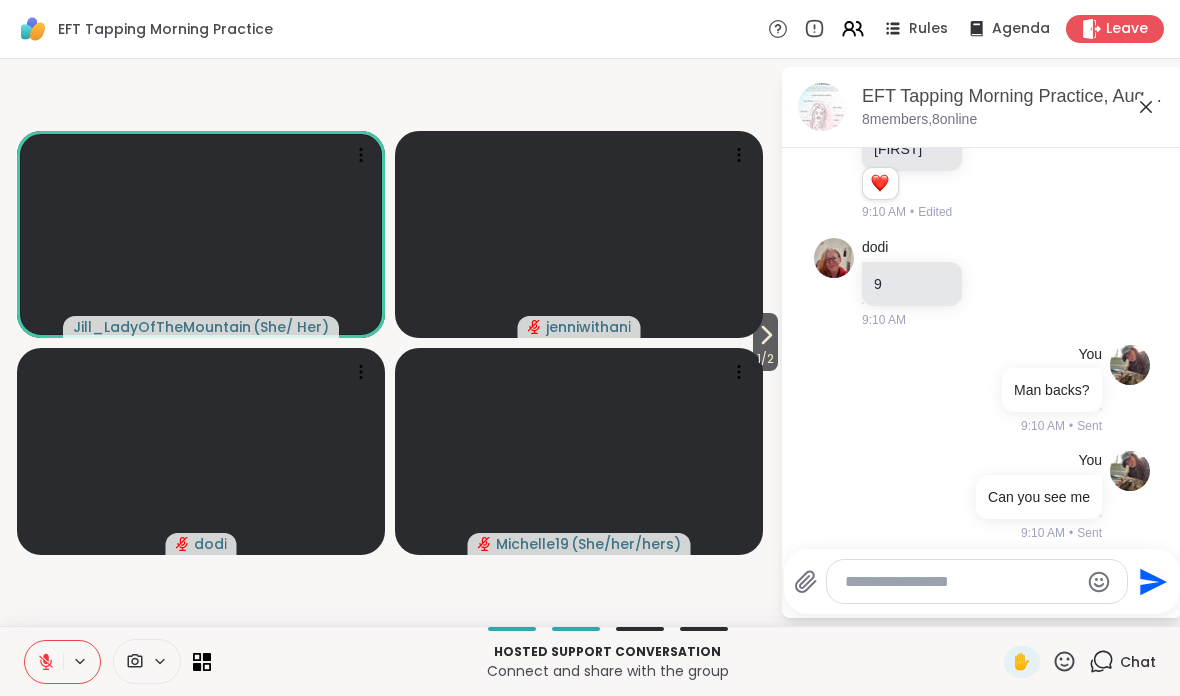 click at bounding box center (961, 582) 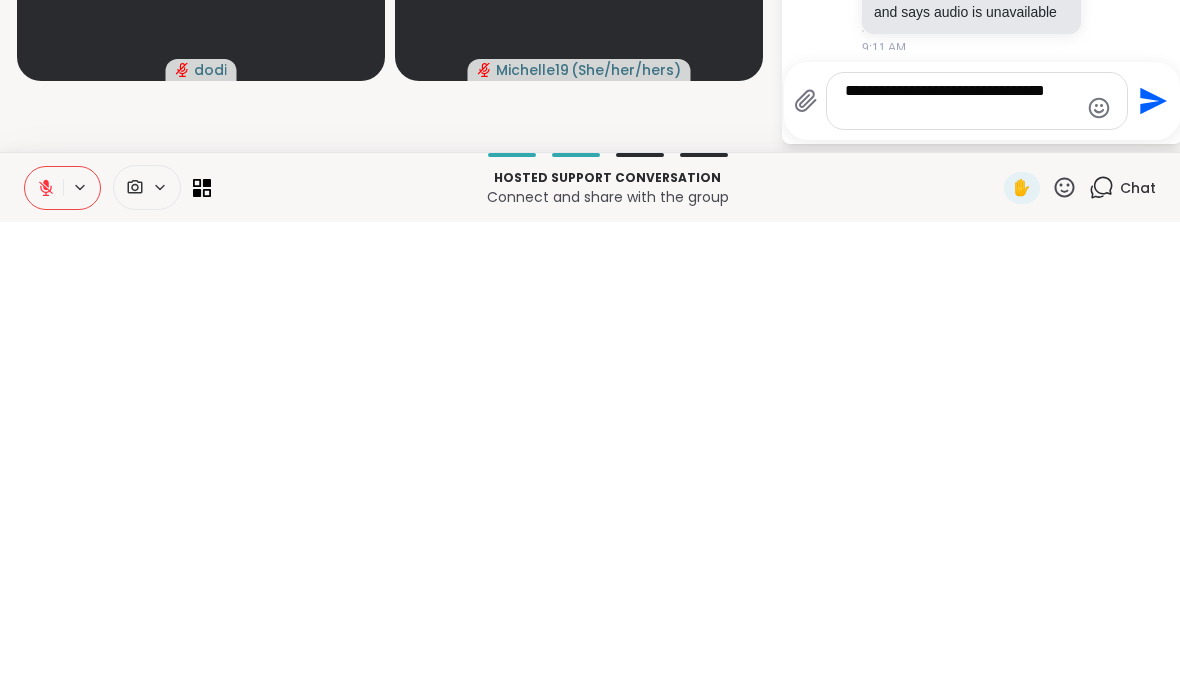 scroll, scrollTop: 2744, scrollLeft: 0, axis: vertical 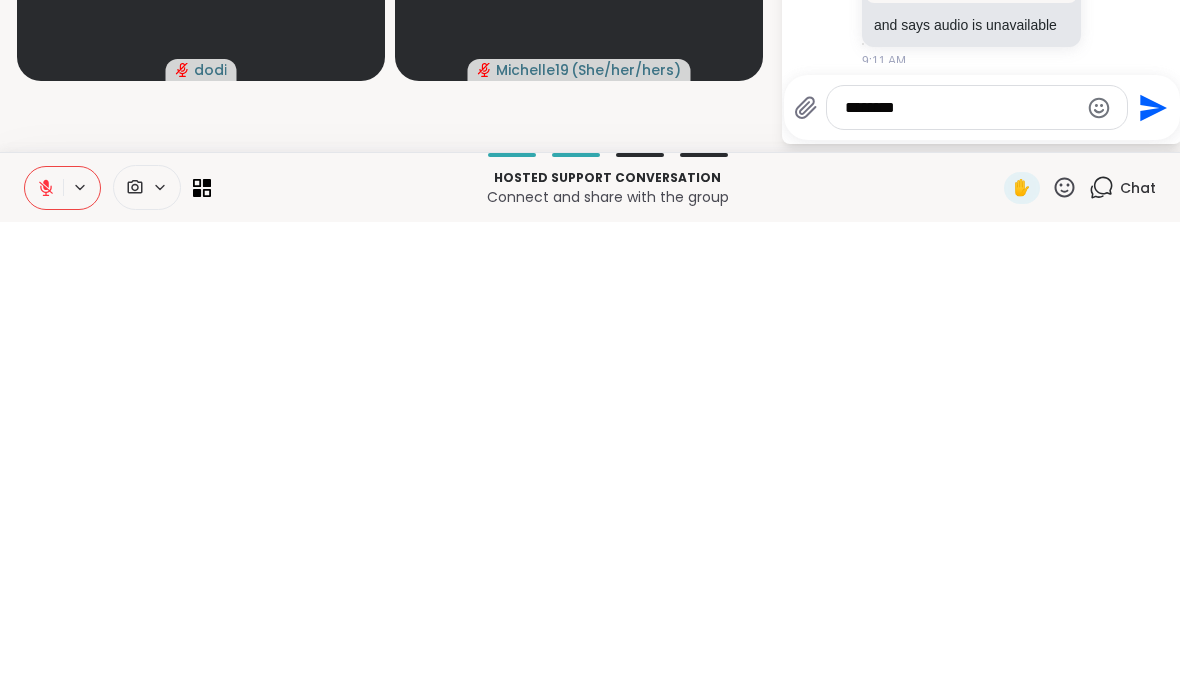 type on "****" 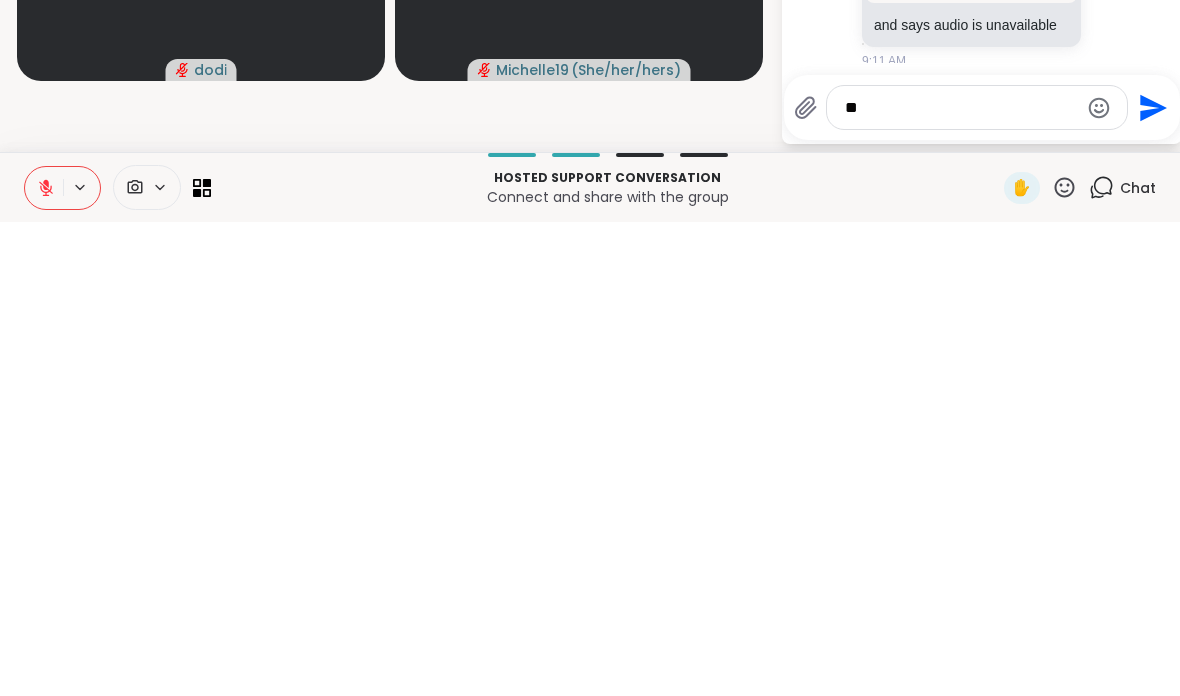 type on "*" 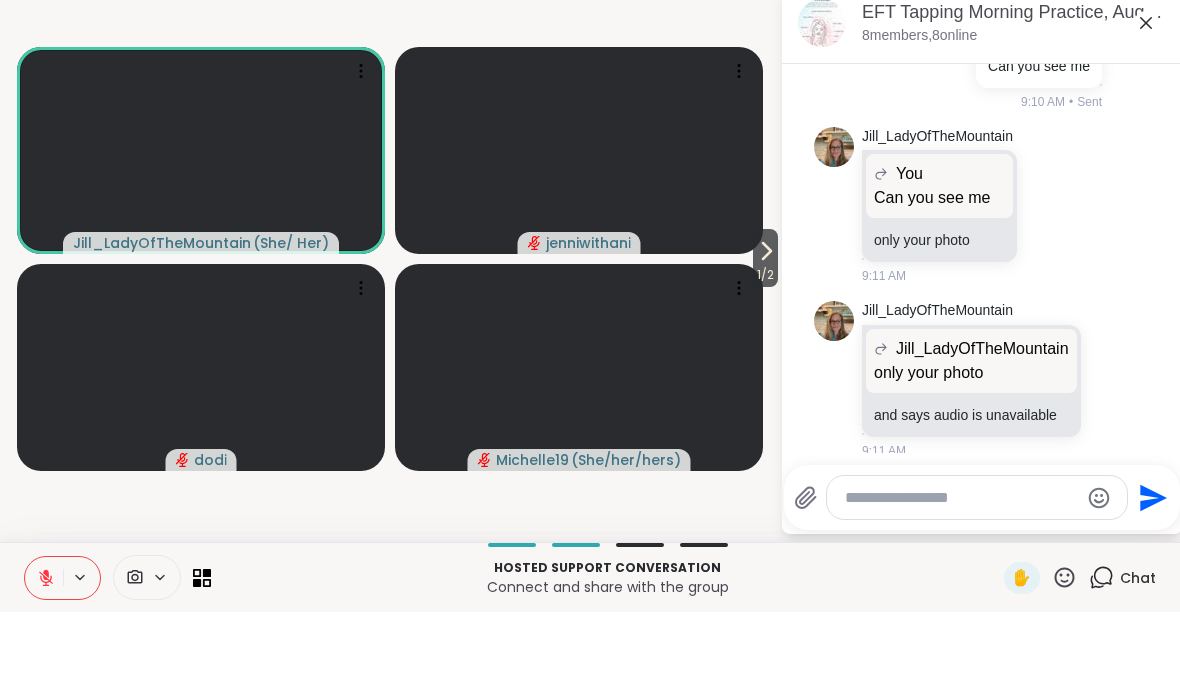 click on "1  /  2" at bounding box center [765, 359] 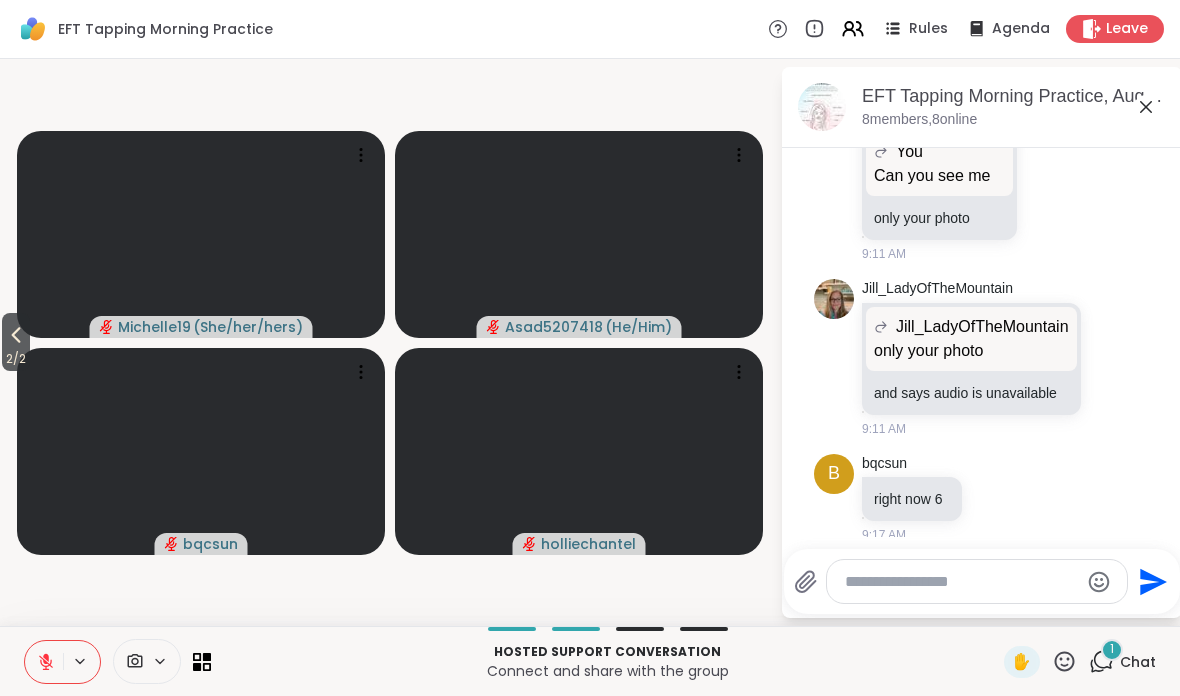 scroll, scrollTop: 2996, scrollLeft: 0, axis: vertical 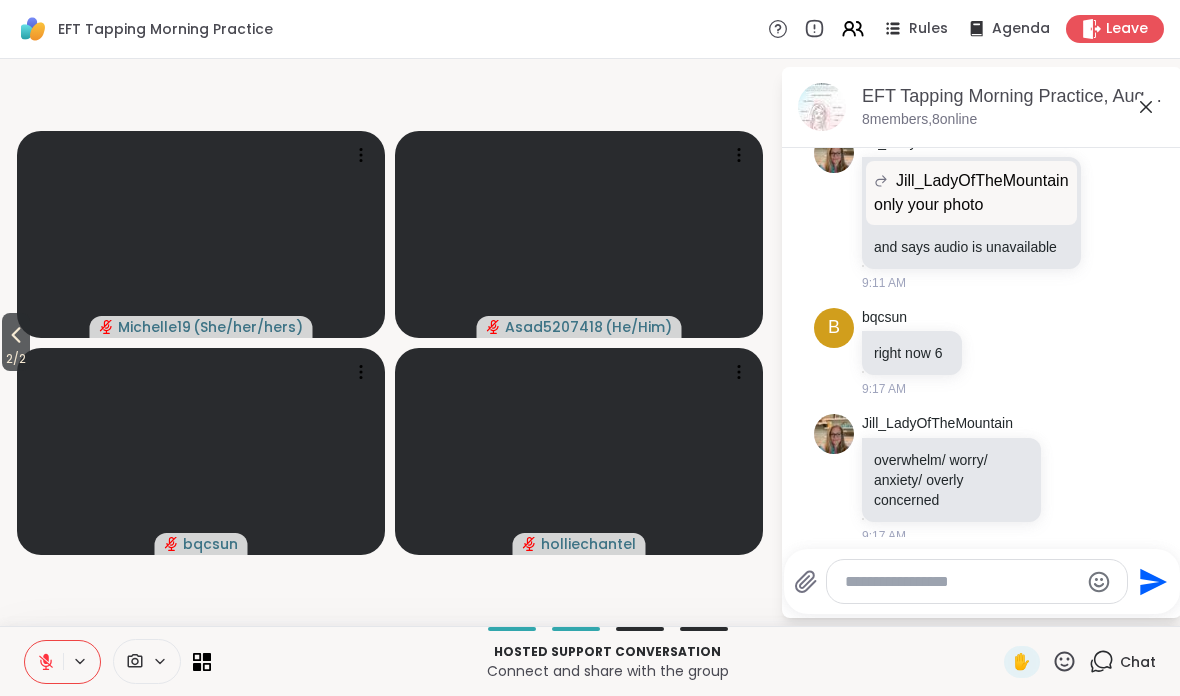 click 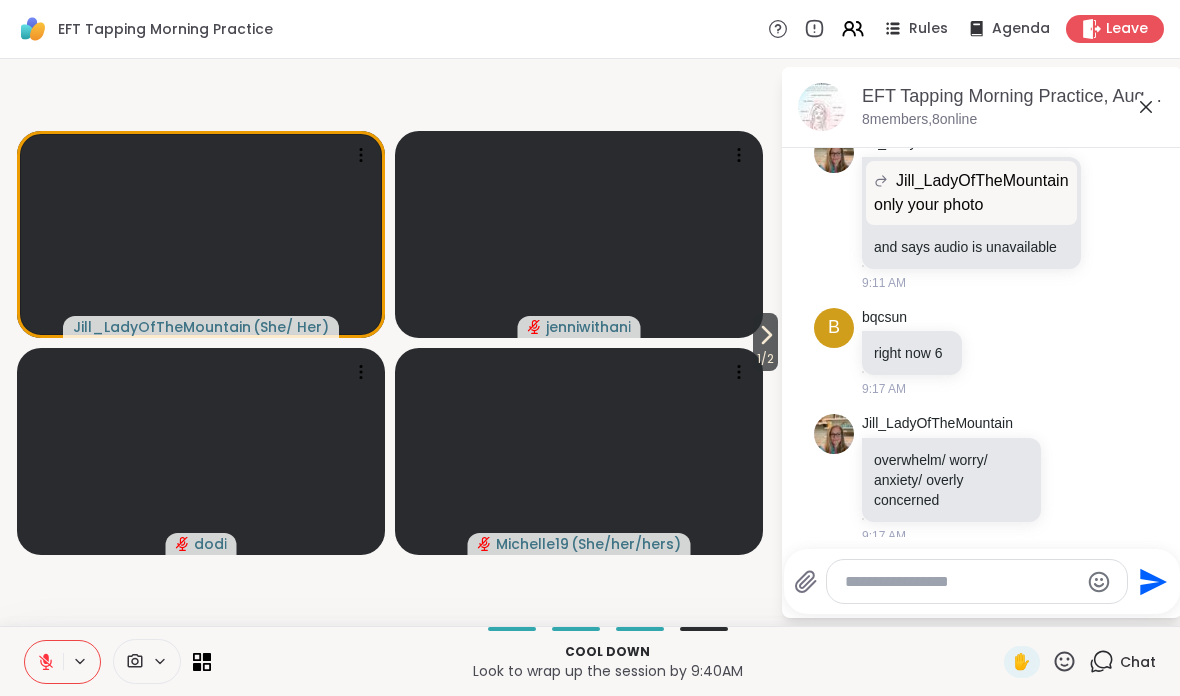 click at bounding box center [961, 582] 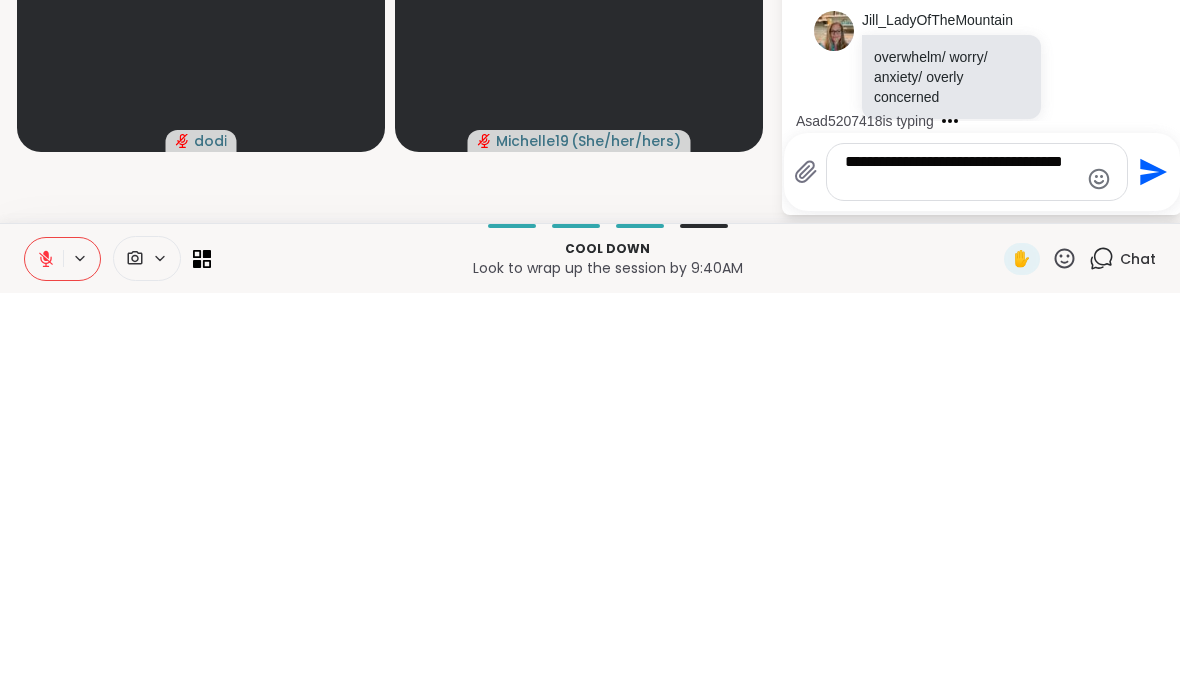 scroll, scrollTop: 3115, scrollLeft: 0, axis: vertical 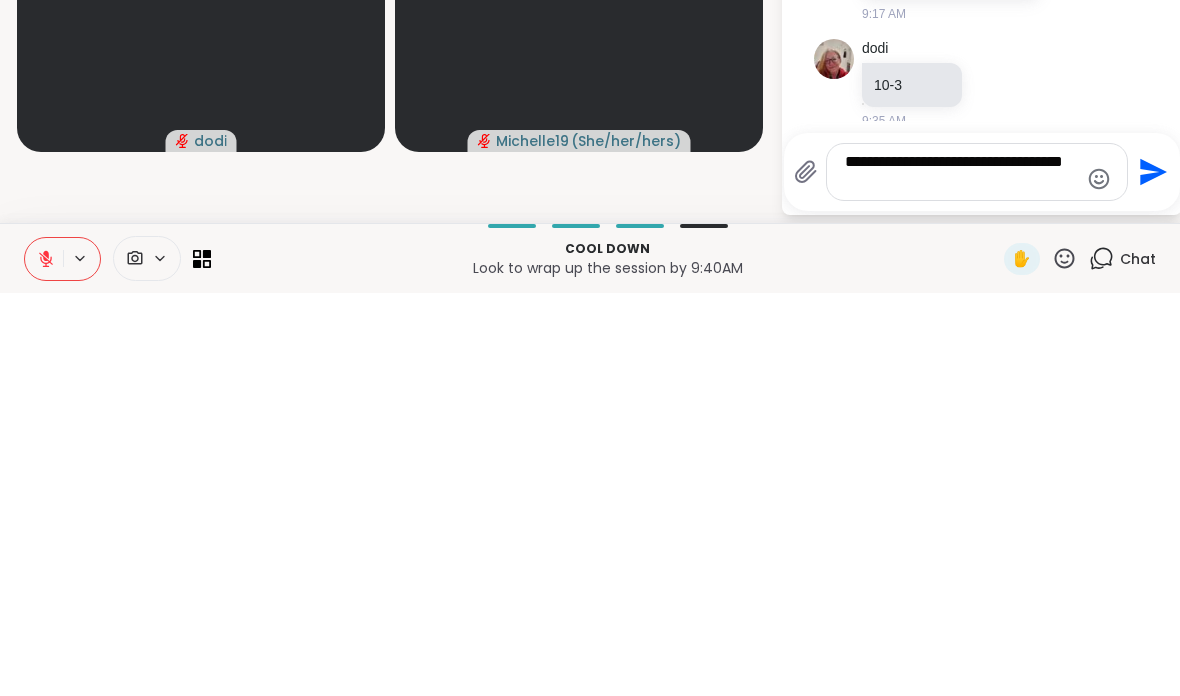 click 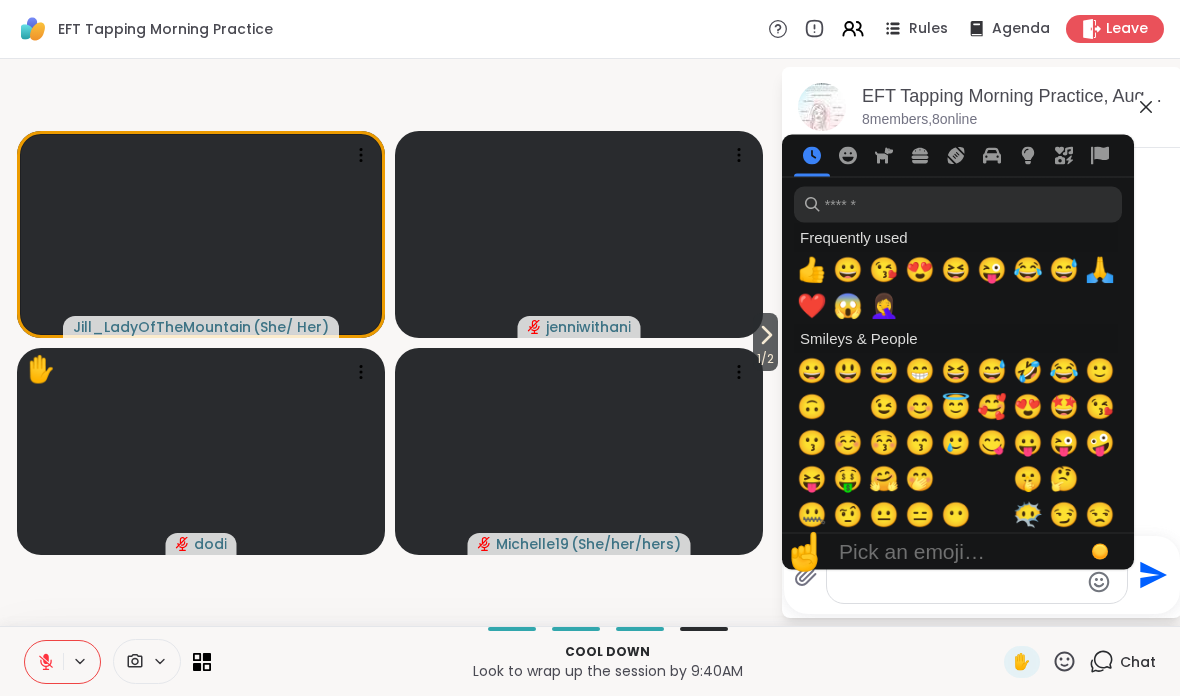 click on "🫠" at bounding box center [848, 407] 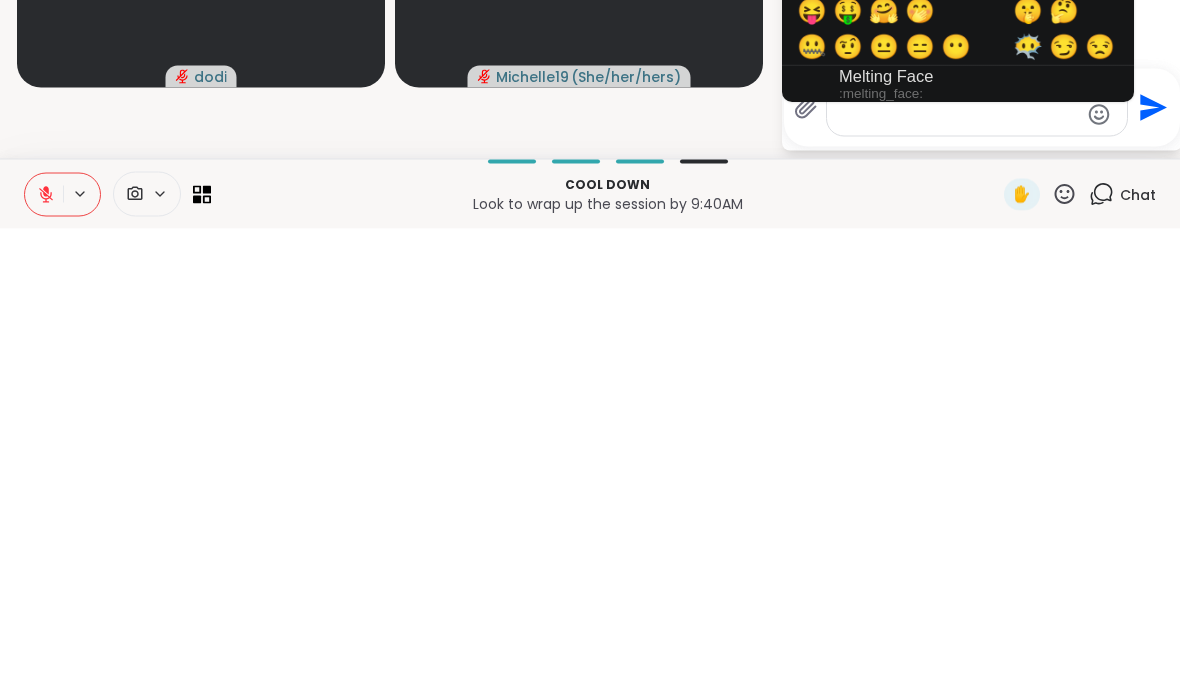 click on "Send" 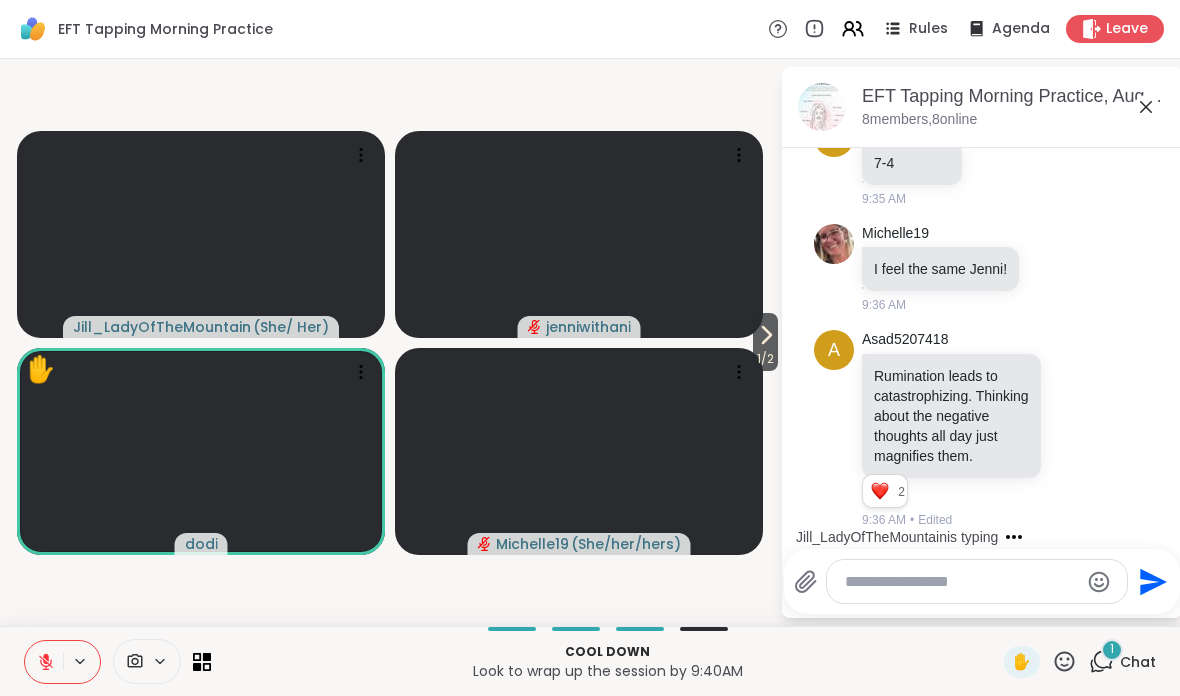 scroll, scrollTop: 4108, scrollLeft: 0, axis: vertical 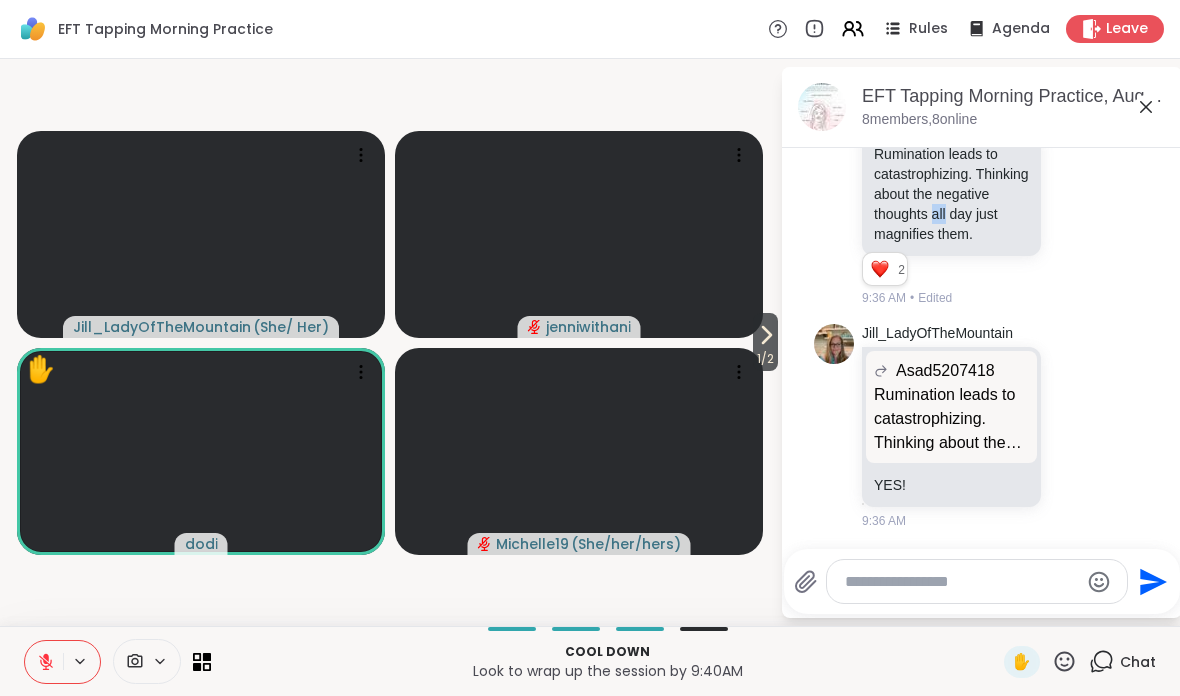 click 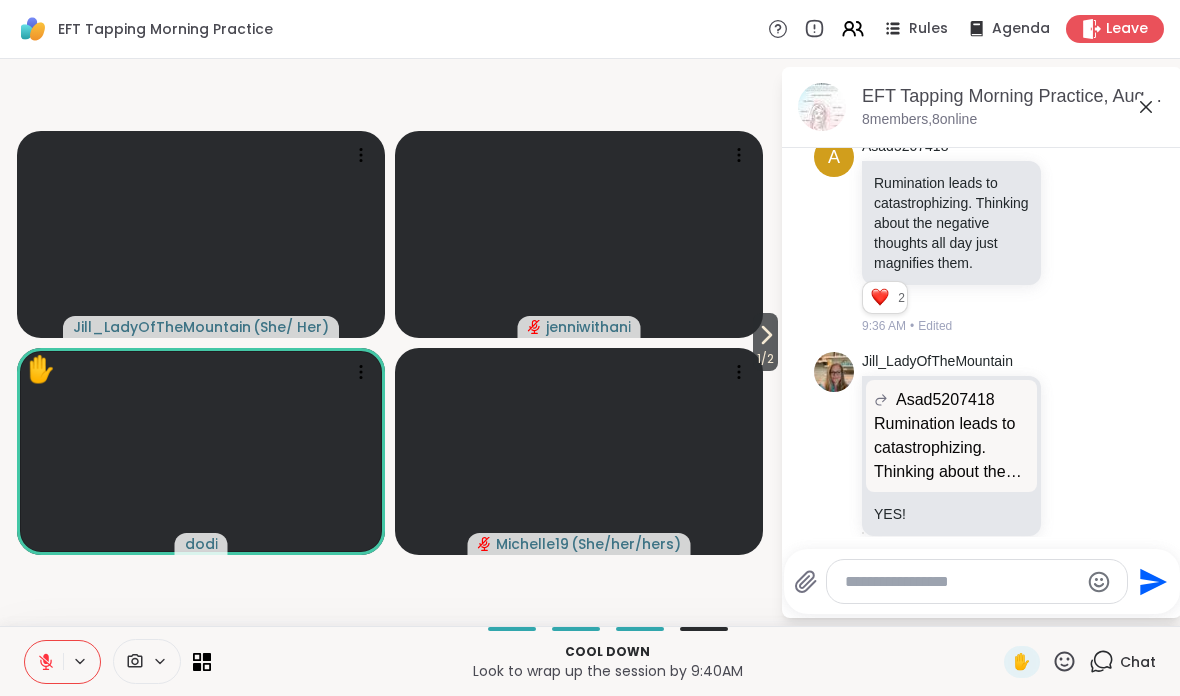click at bounding box center (917, 204) 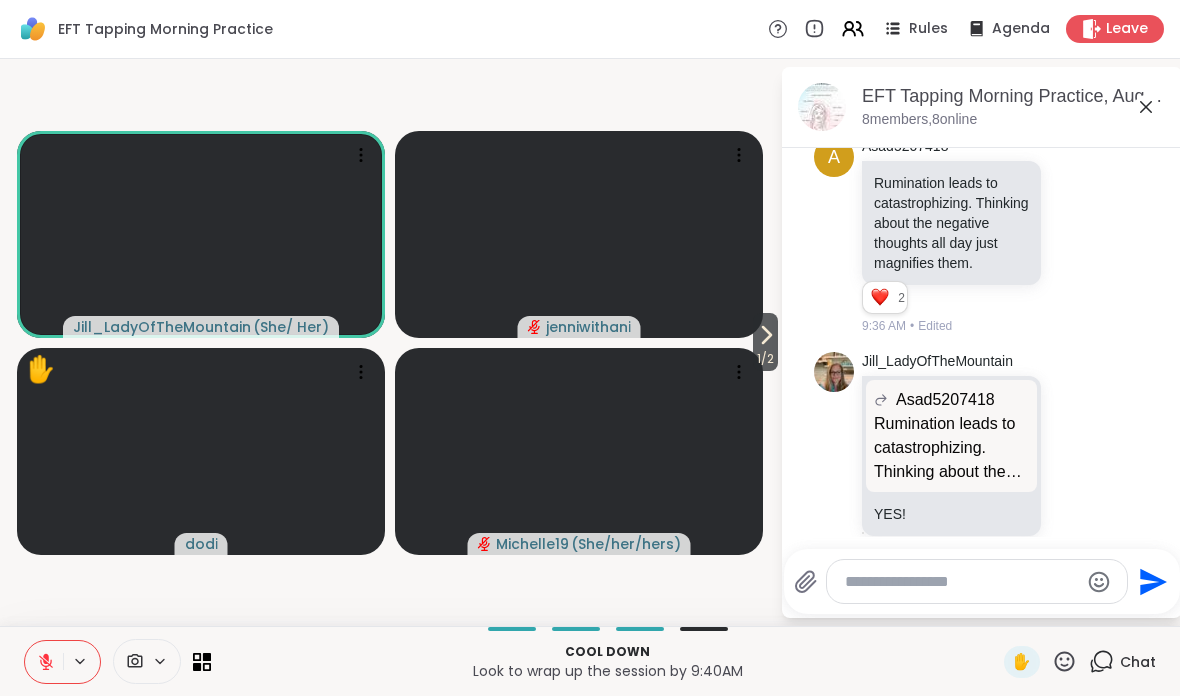 click at bounding box center (917, 204) 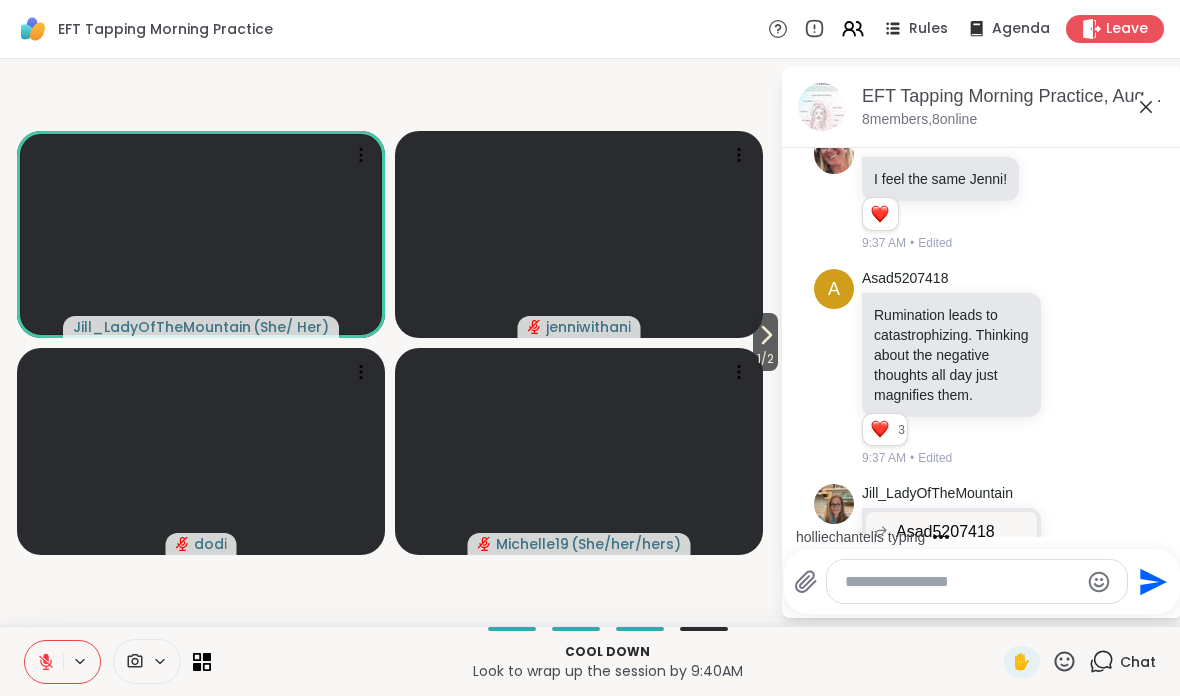 scroll, scrollTop: 4276, scrollLeft: 0, axis: vertical 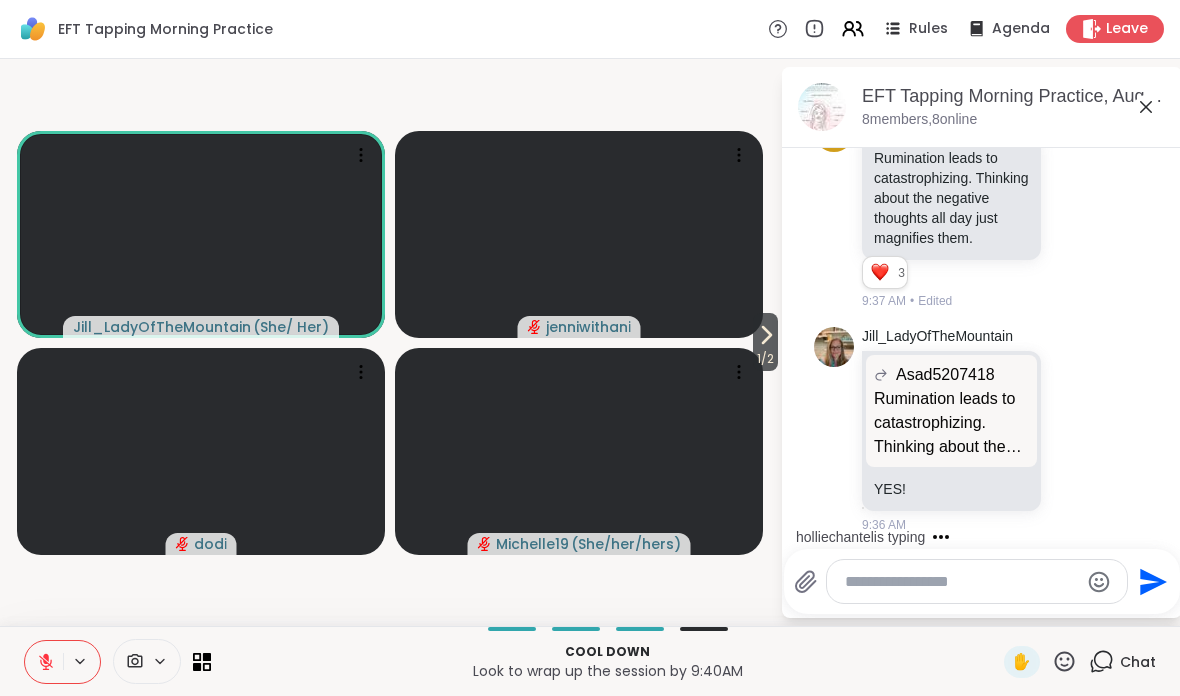 click on "1  /  2" at bounding box center [765, 359] 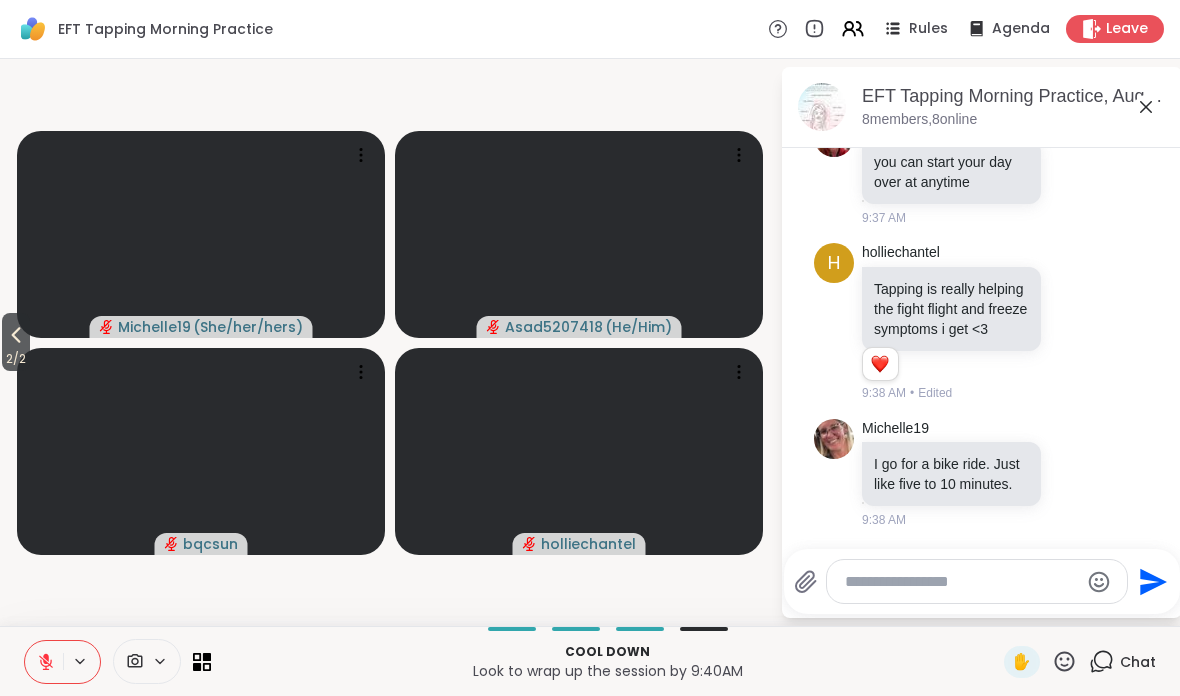 scroll, scrollTop: 4750, scrollLeft: 0, axis: vertical 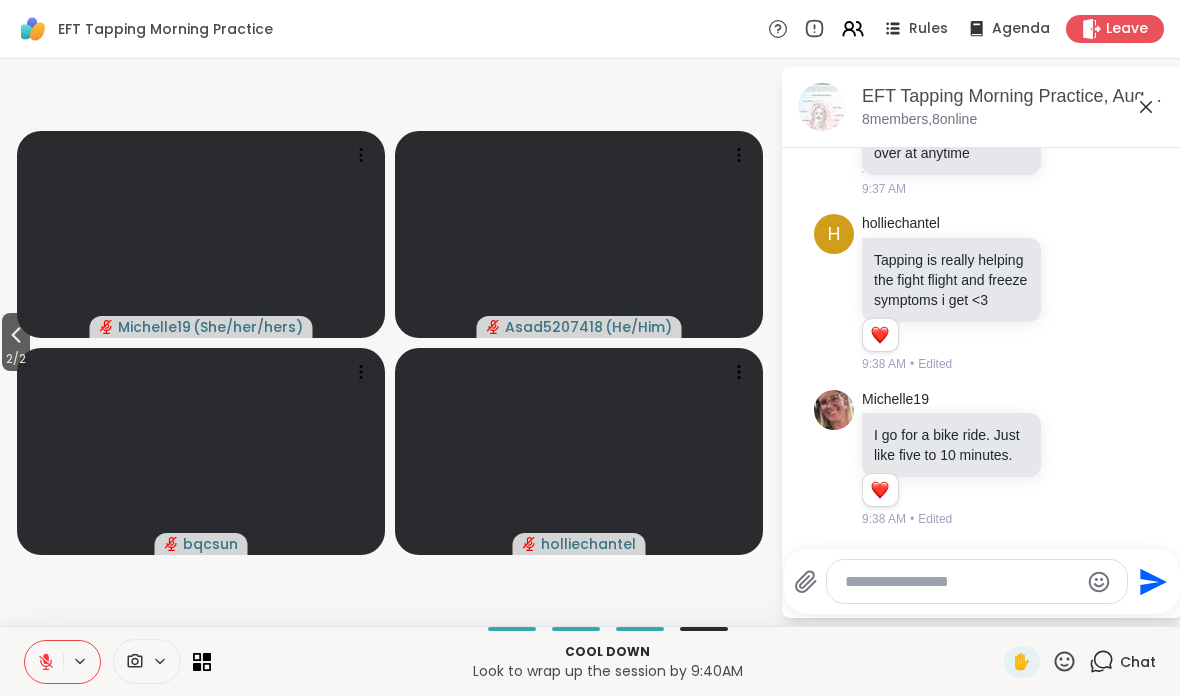 click 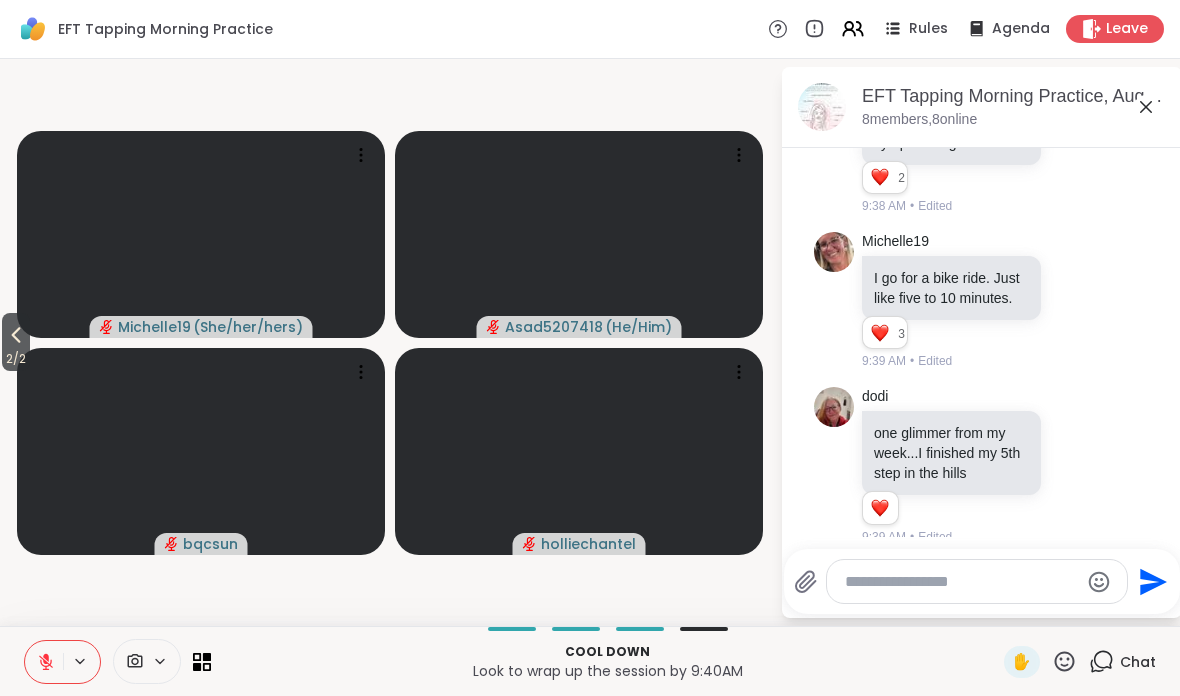 scroll, scrollTop: 4952, scrollLeft: 0, axis: vertical 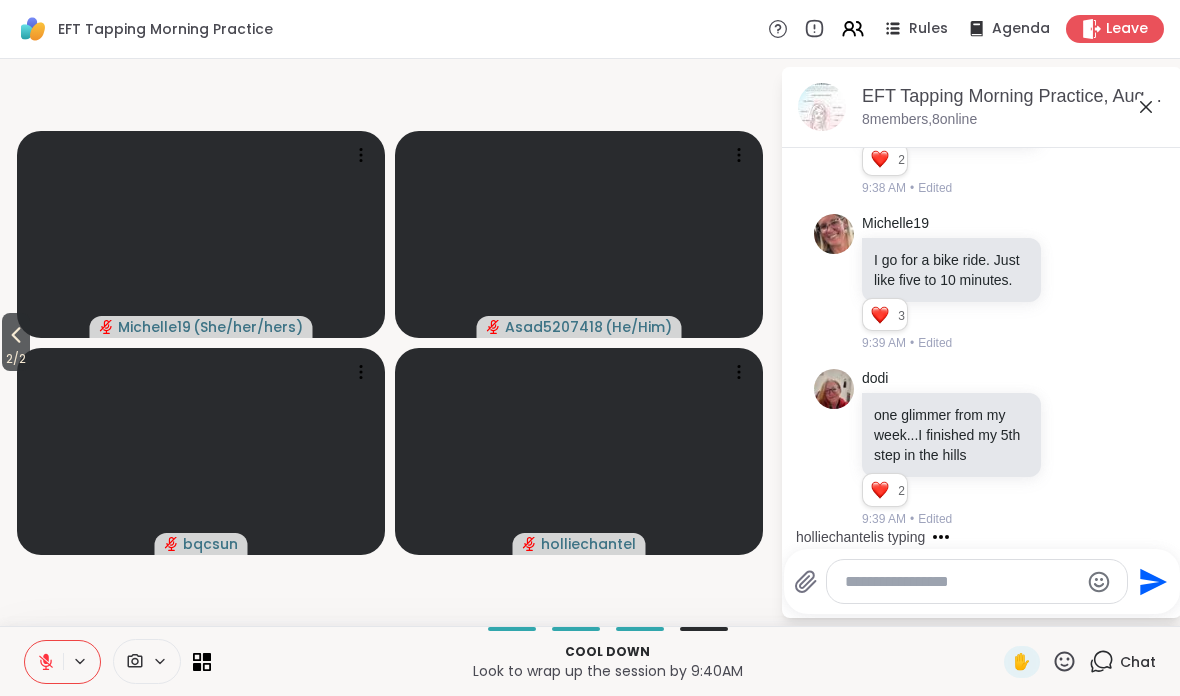 click 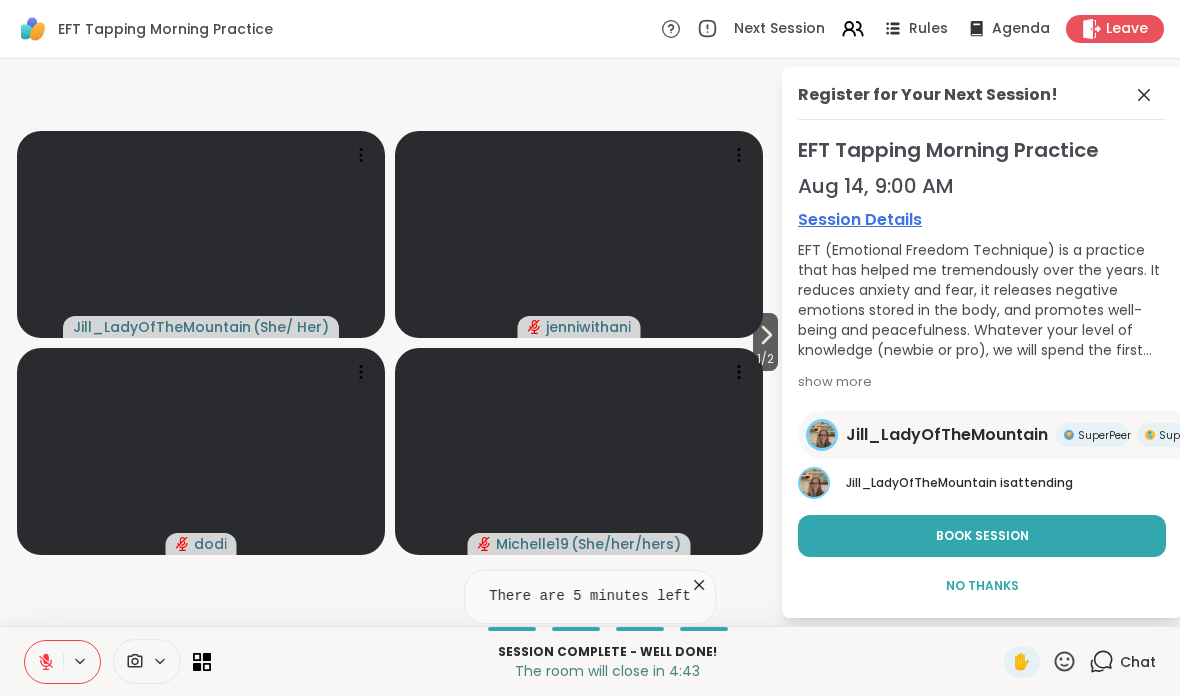 click on "Leave" at bounding box center [1127, 29] 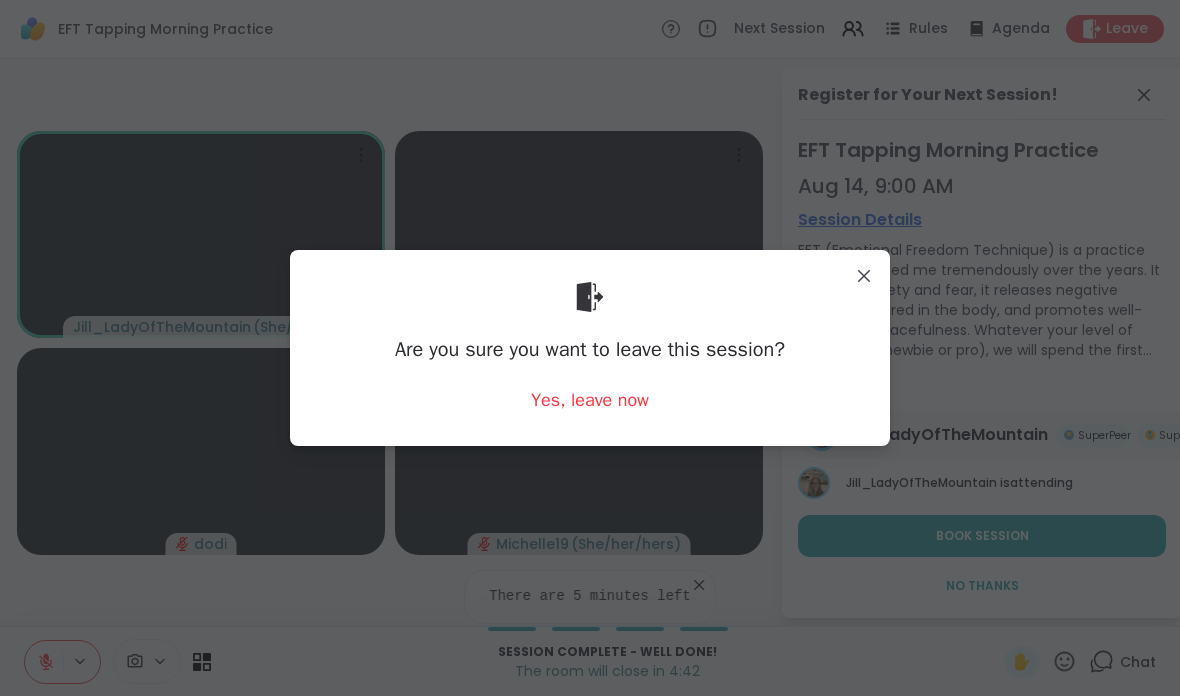 click on "Yes, leave now" at bounding box center (590, 400) 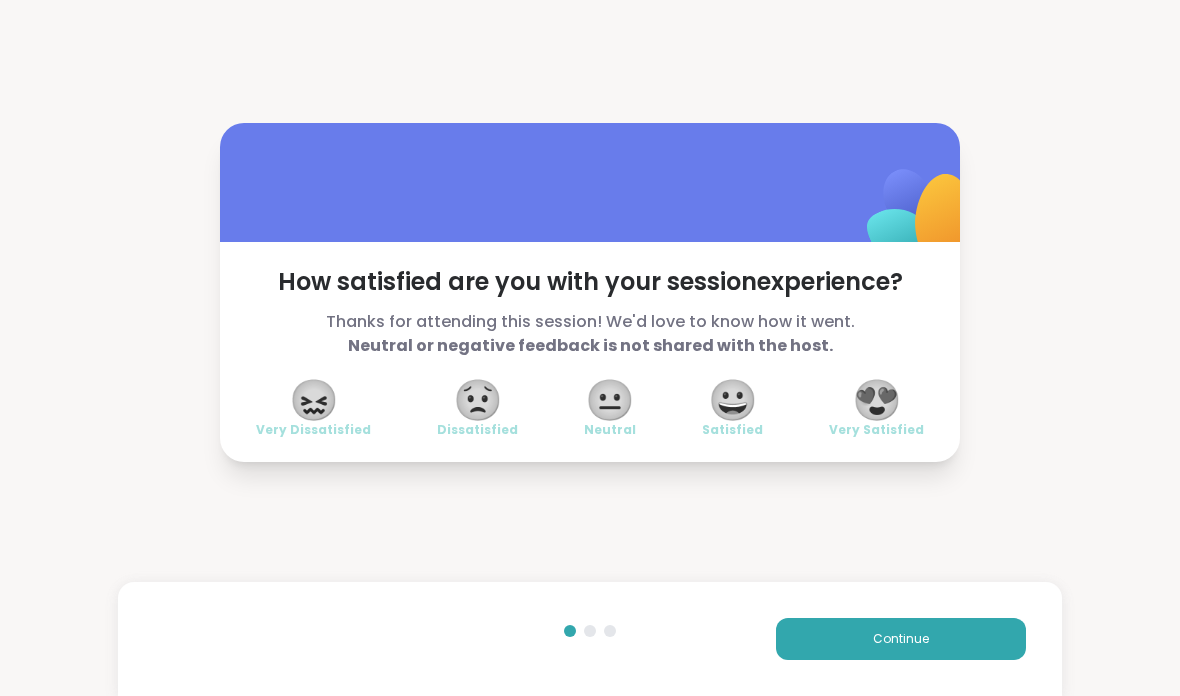 click on "😍" at bounding box center [877, 400] 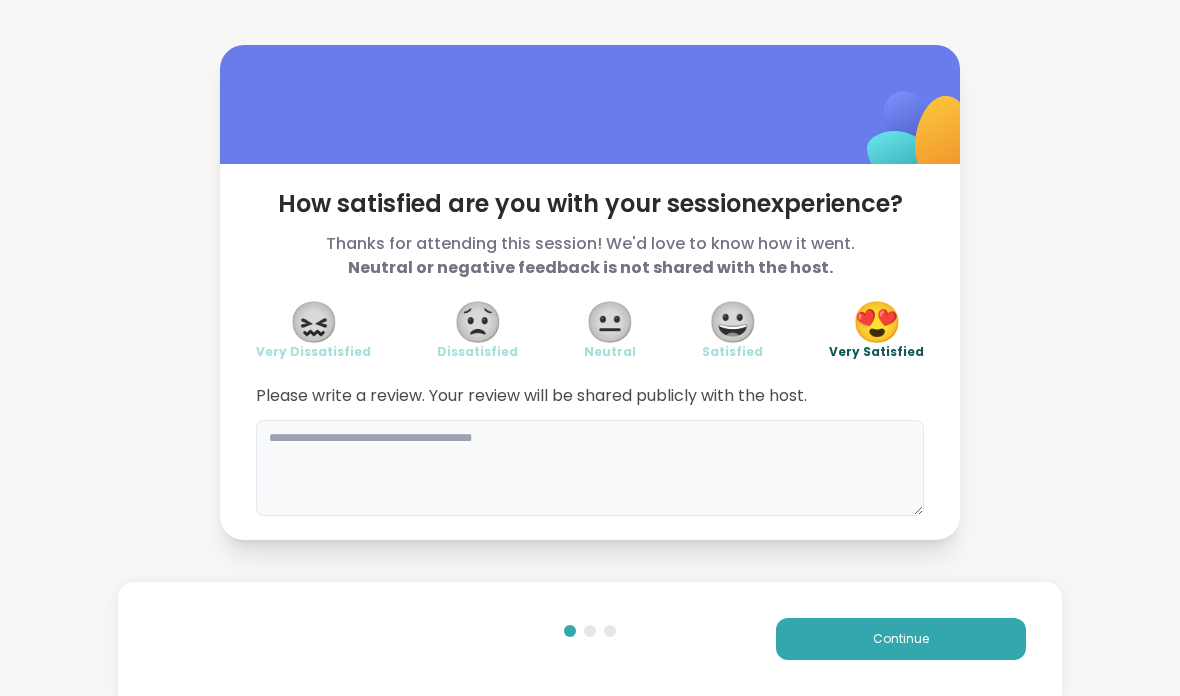 click at bounding box center (590, 468) 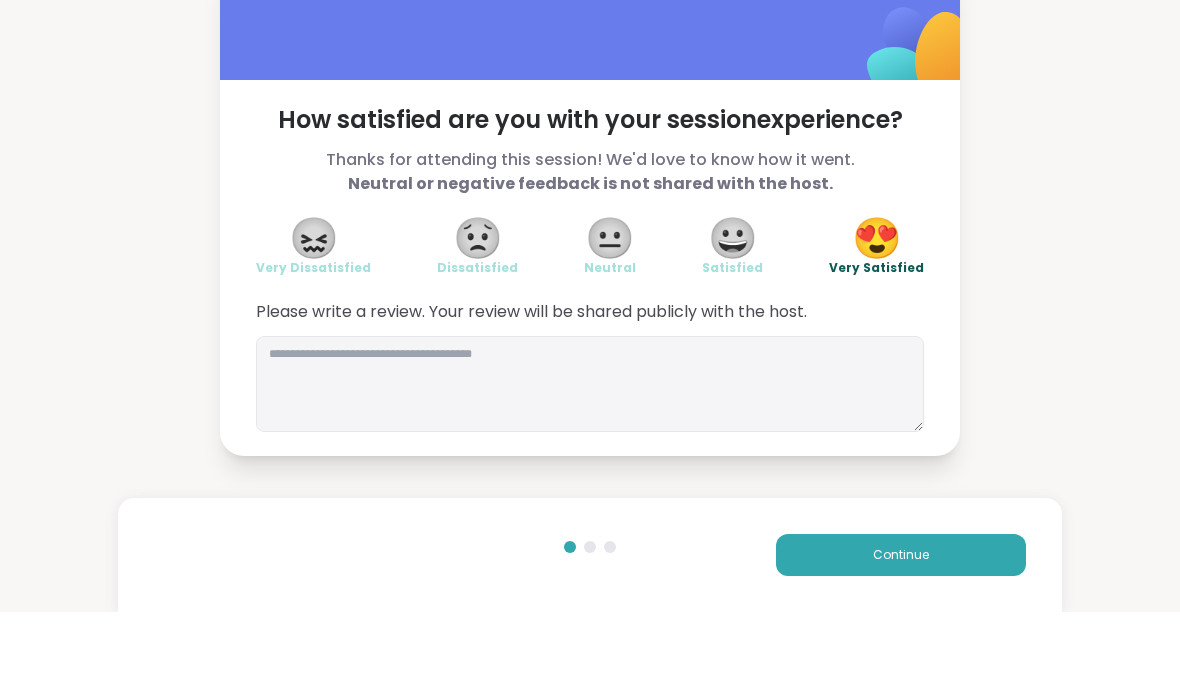 click on "How satisfied are you with your   session  experience? Thanks for attending this
session! We'd love to know how it went. Neutral or negative feedback is not shared with the host. 😖 Very Dissatisfied 😟 Dissatisfied 😐 Neutral 😀 Satisfied 😍 Very Satisfied Please write a review. Your review will be shared publicly with the host. Continue" at bounding box center [590, 292] 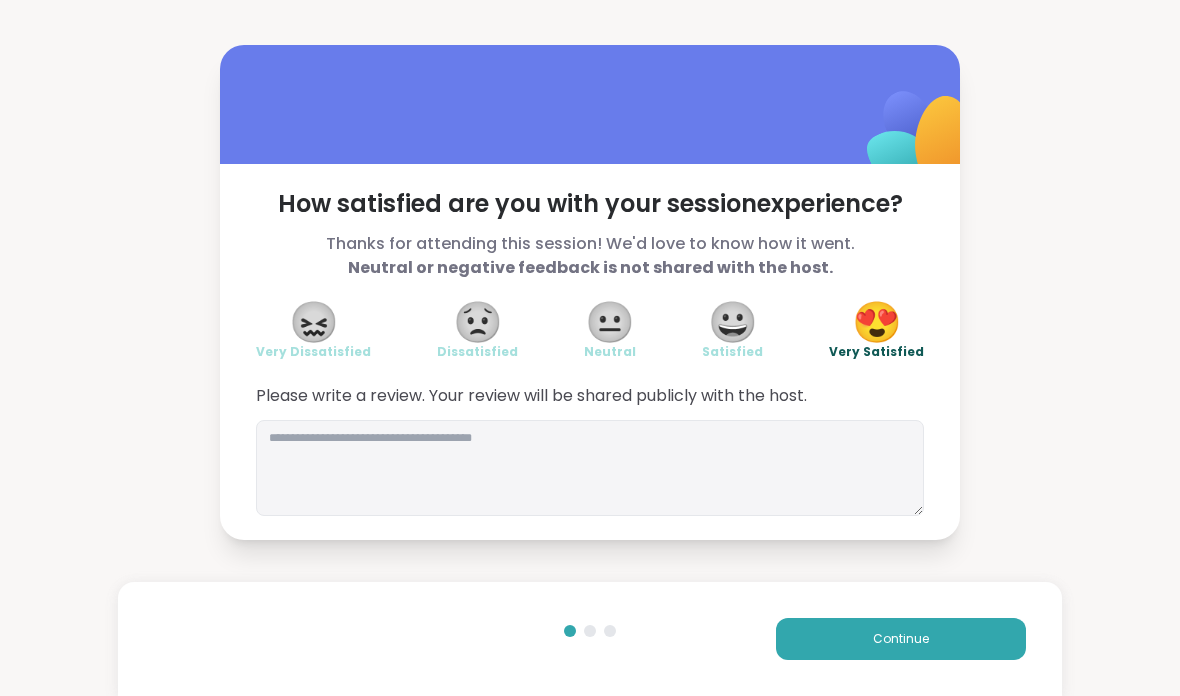 click on "How satisfied are you with your   session  experience? Thanks for attending this
session! We'd love to know how it went. Neutral or negative feedback is not shared with the host. 😖 Very Dissatisfied 😟 Dissatisfied 😐 Neutral 😀 Satisfied 😍 Very Satisfied Please write a review. Your review will be shared publicly with the host. Continue" at bounding box center (590, 292) 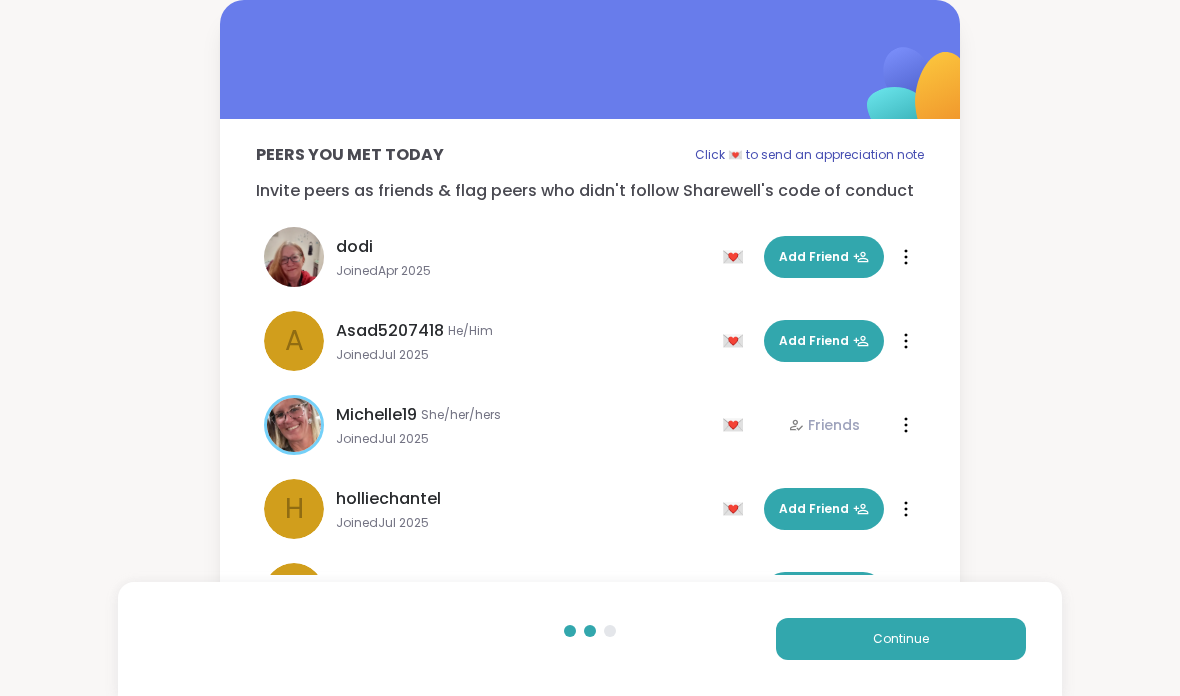 click on "Continue" at bounding box center [901, 639] 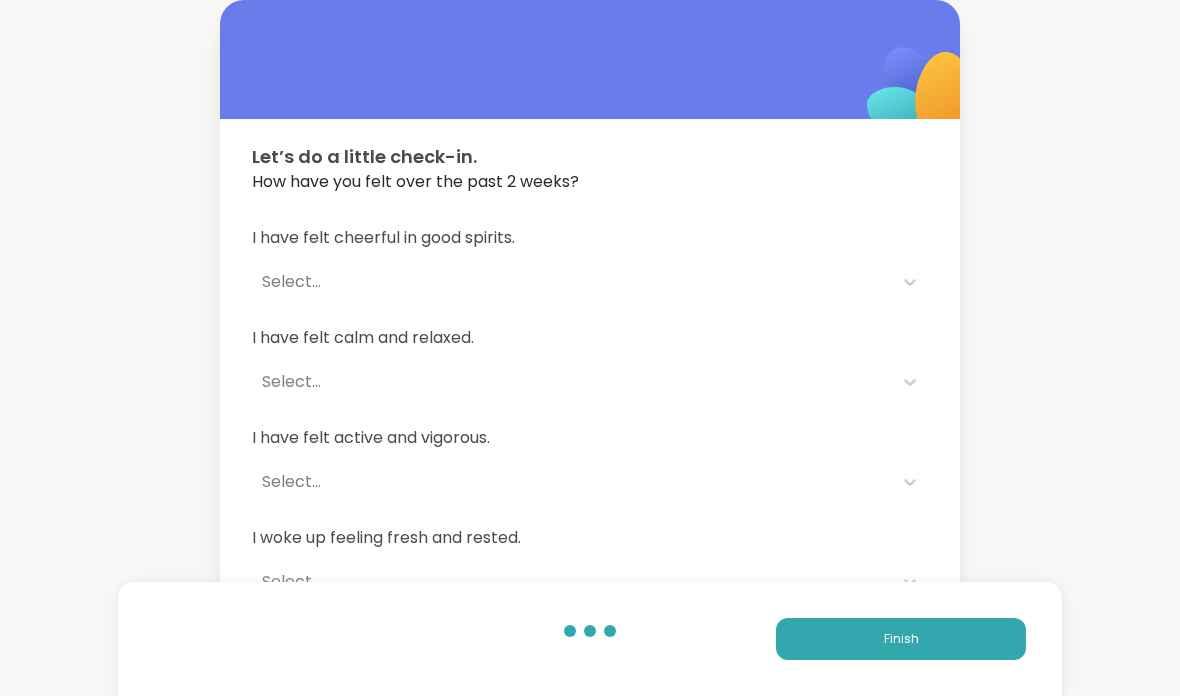 click on "Finish" at bounding box center (901, 639) 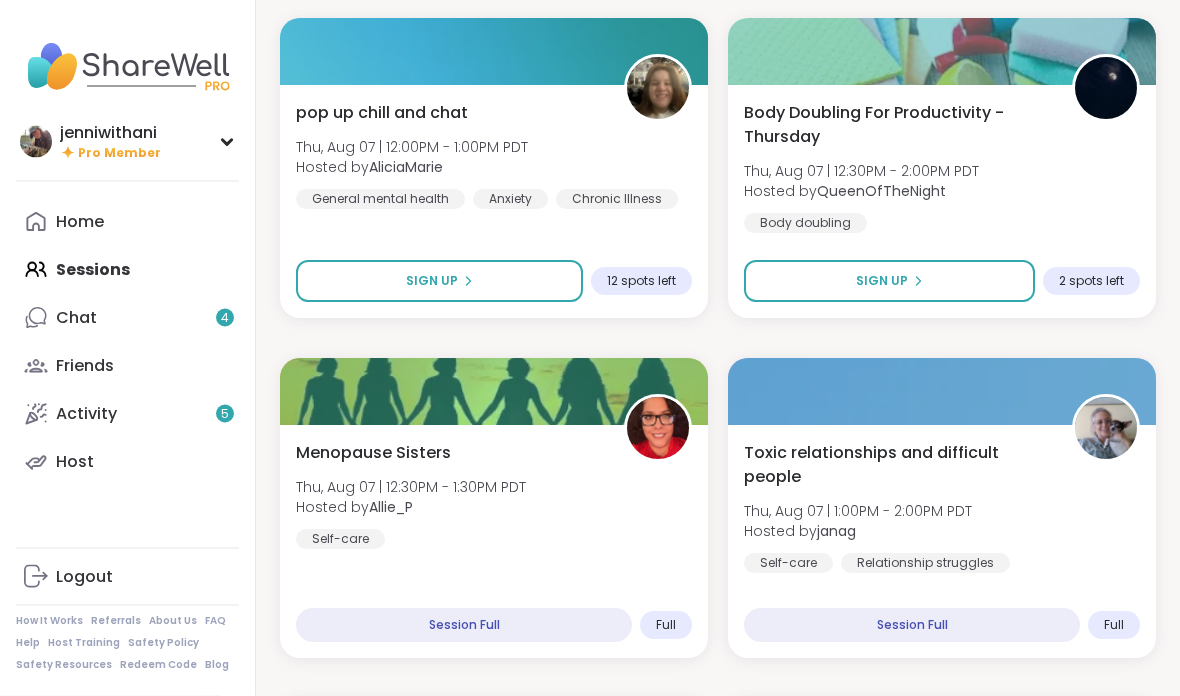 scroll, scrollTop: 1992, scrollLeft: 0, axis: vertical 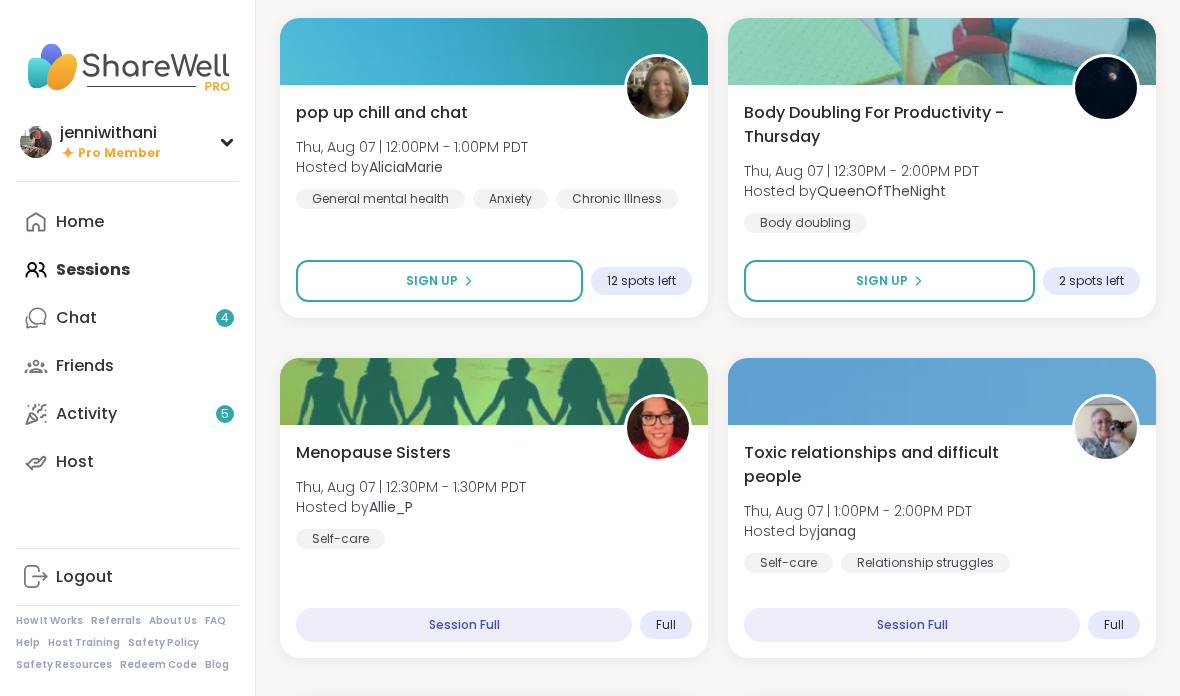 click on "Home Sessions Chat 4 Friends Activity 5 Host" at bounding box center (127, 342) 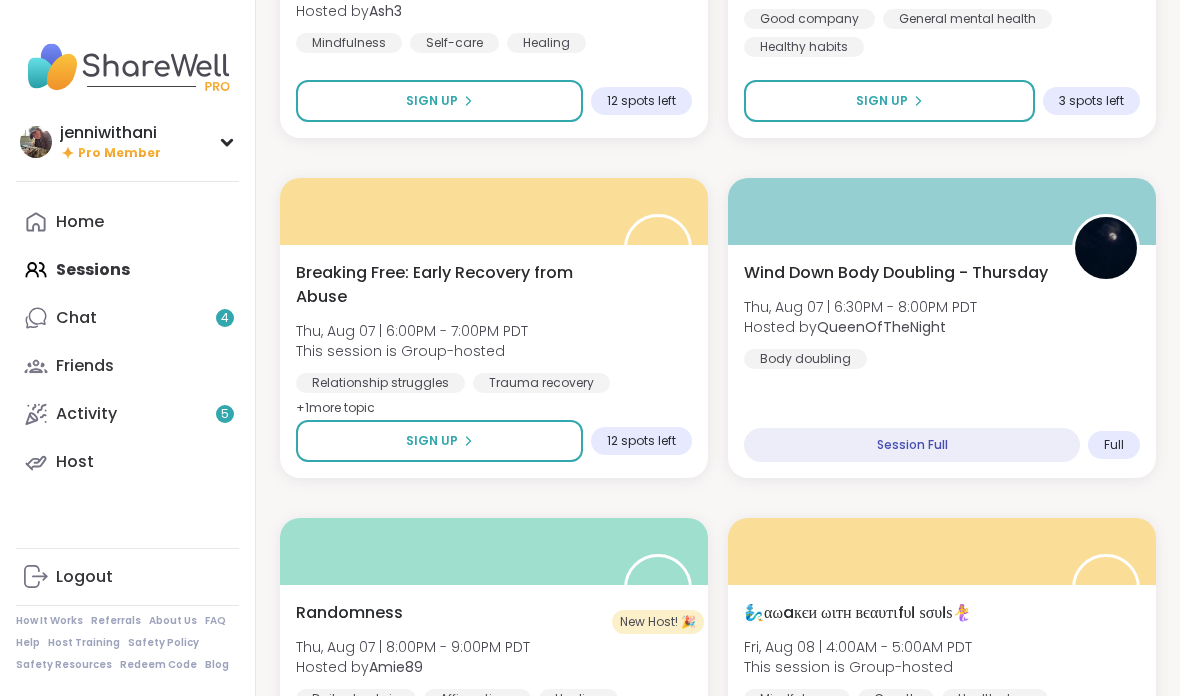 scroll, scrollTop: 5695, scrollLeft: 0, axis: vertical 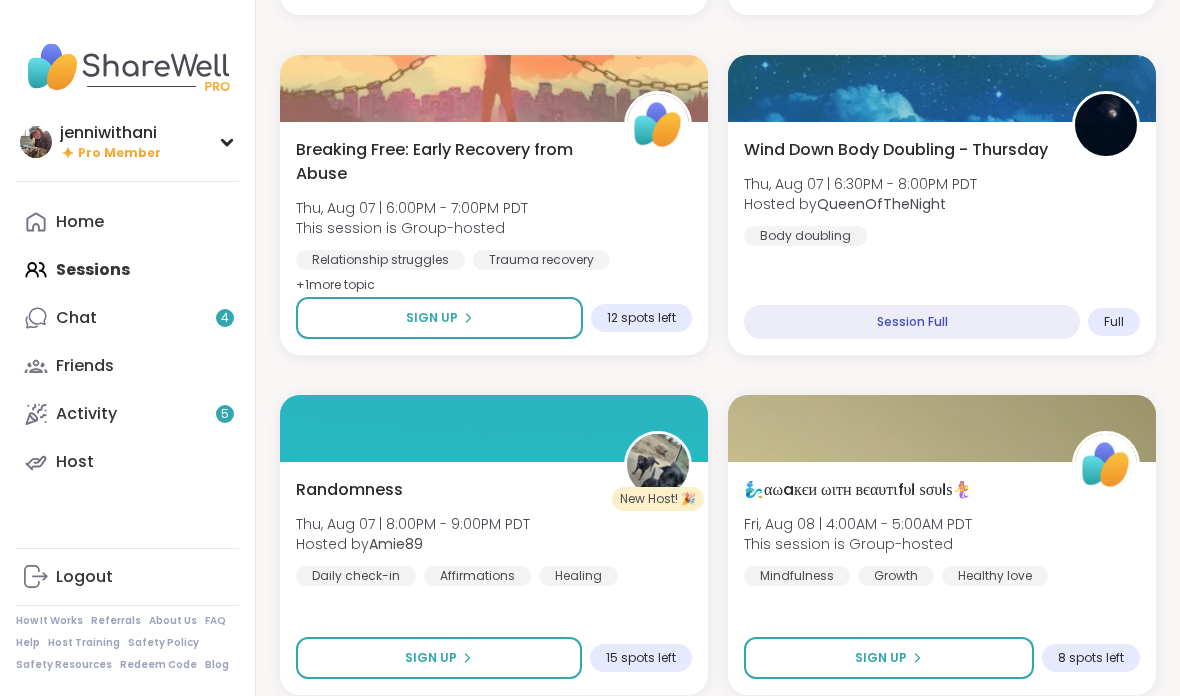click on "Home" at bounding box center [127, 222] 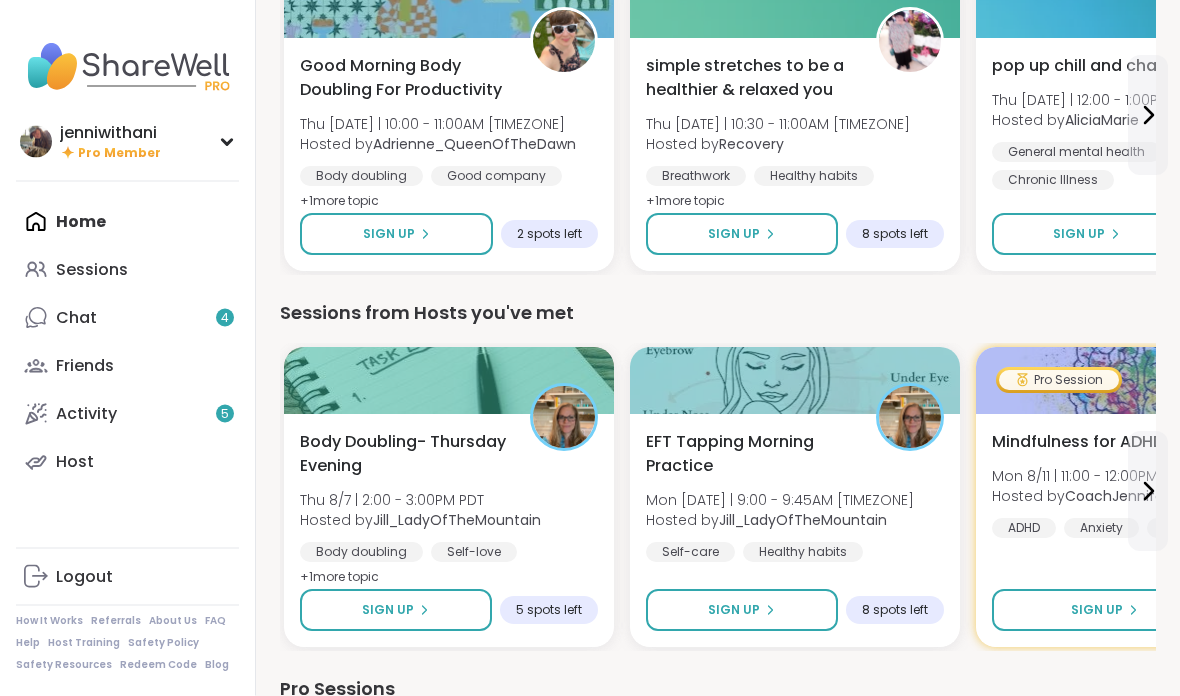 scroll, scrollTop: 690, scrollLeft: 0, axis: vertical 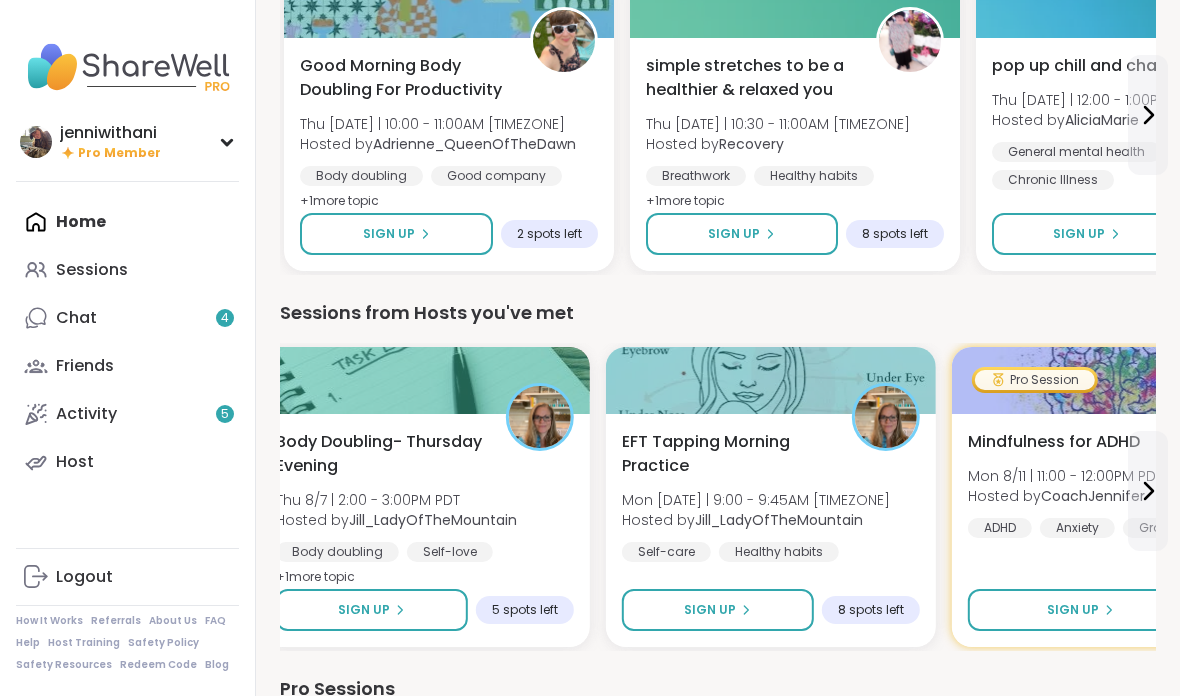 click on "EFT Tapping Morning Practice Mon [DATE] | 9:00 - 9:45AM [TIMEZONE] Hosted by [USERNAME] Self-care Healthy habits Anxiety" at bounding box center [771, 510] 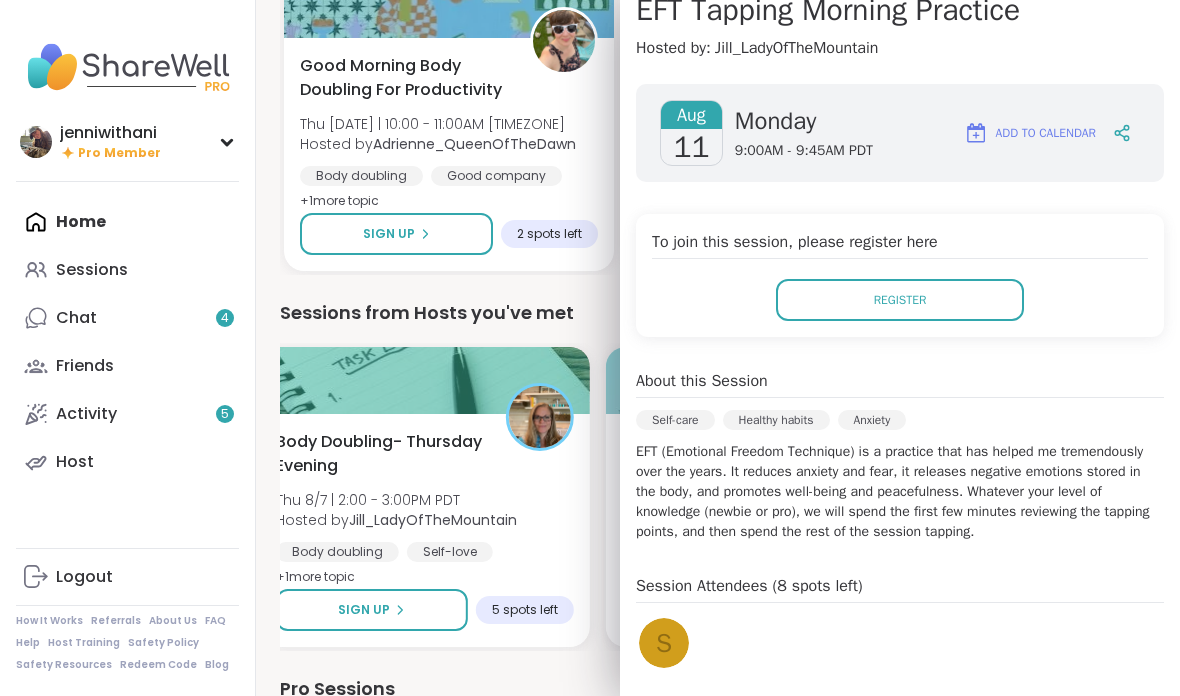 scroll, scrollTop: 186, scrollLeft: 0, axis: vertical 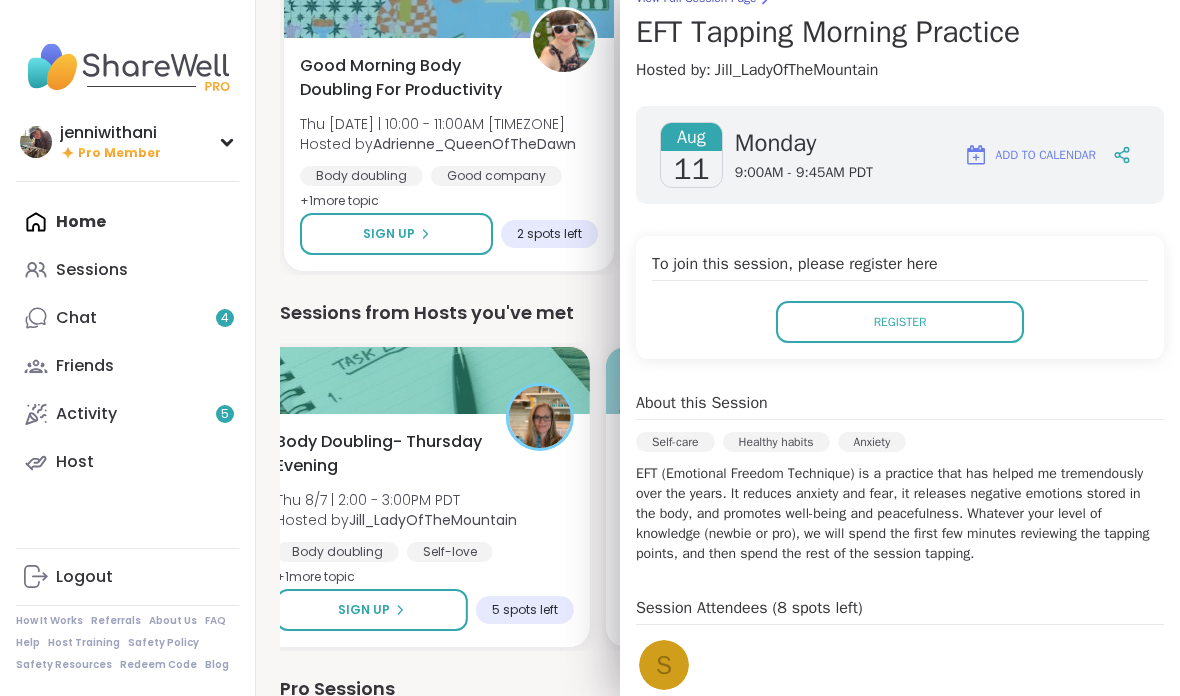 click on "Register" at bounding box center (900, 322) 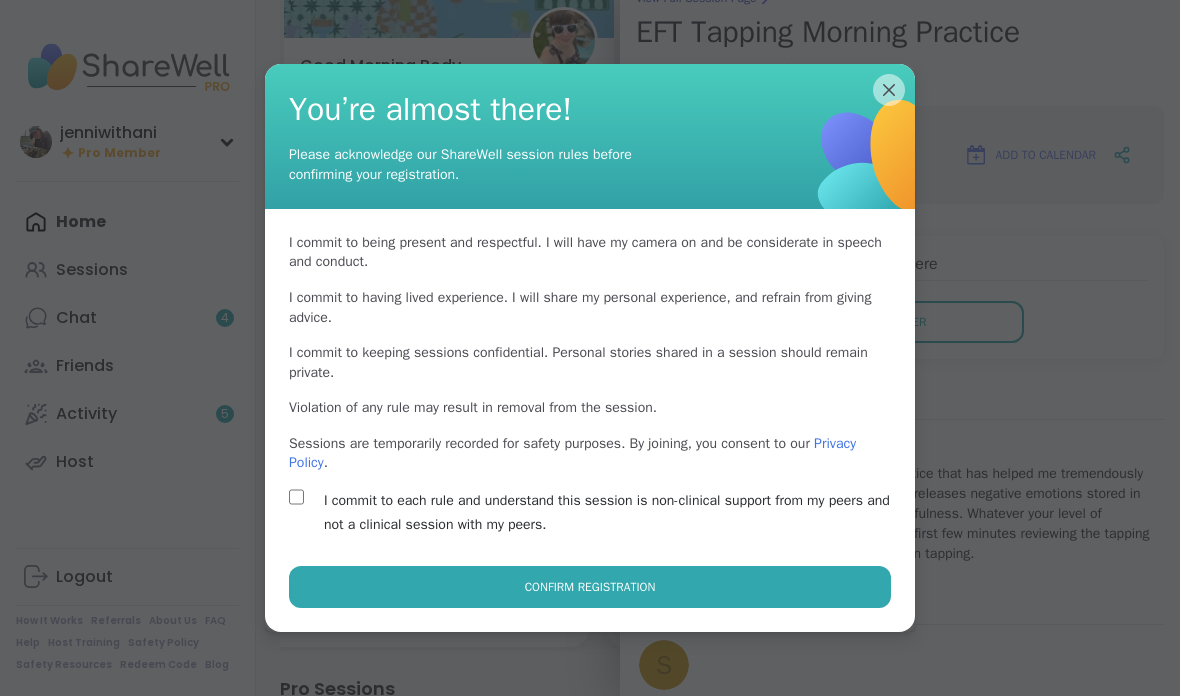 click on "Confirm Registration" at bounding box center [590, 587] 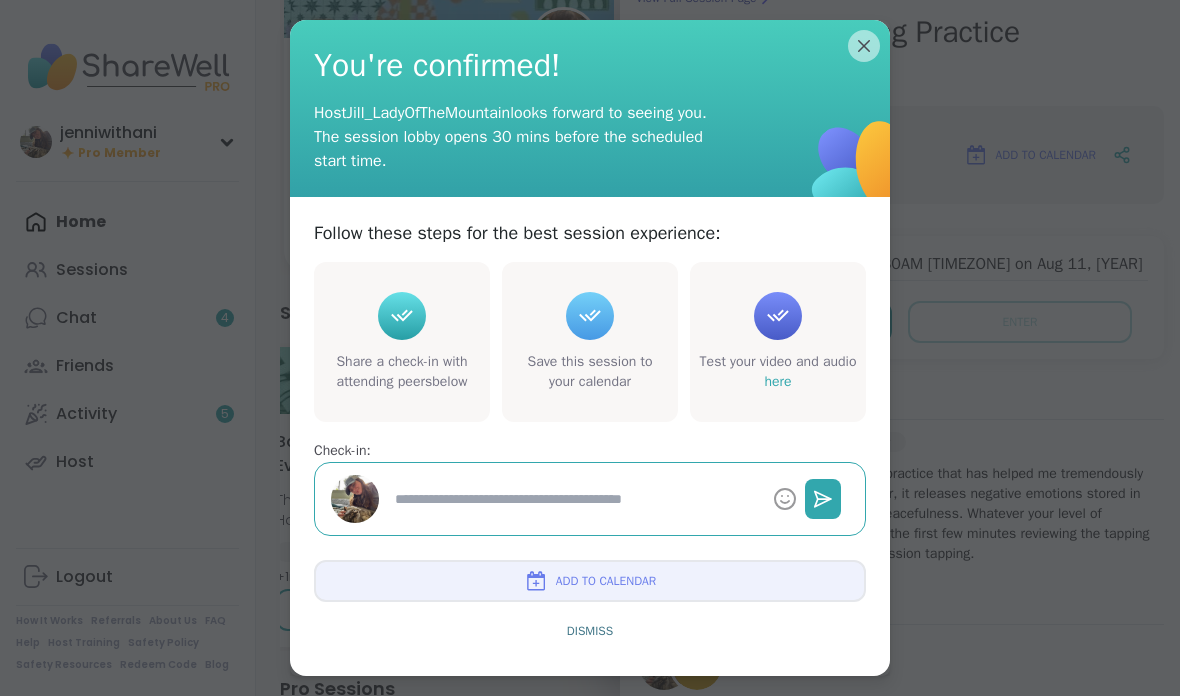 click on "You're confirmed!" at bounding box center (590, 66) 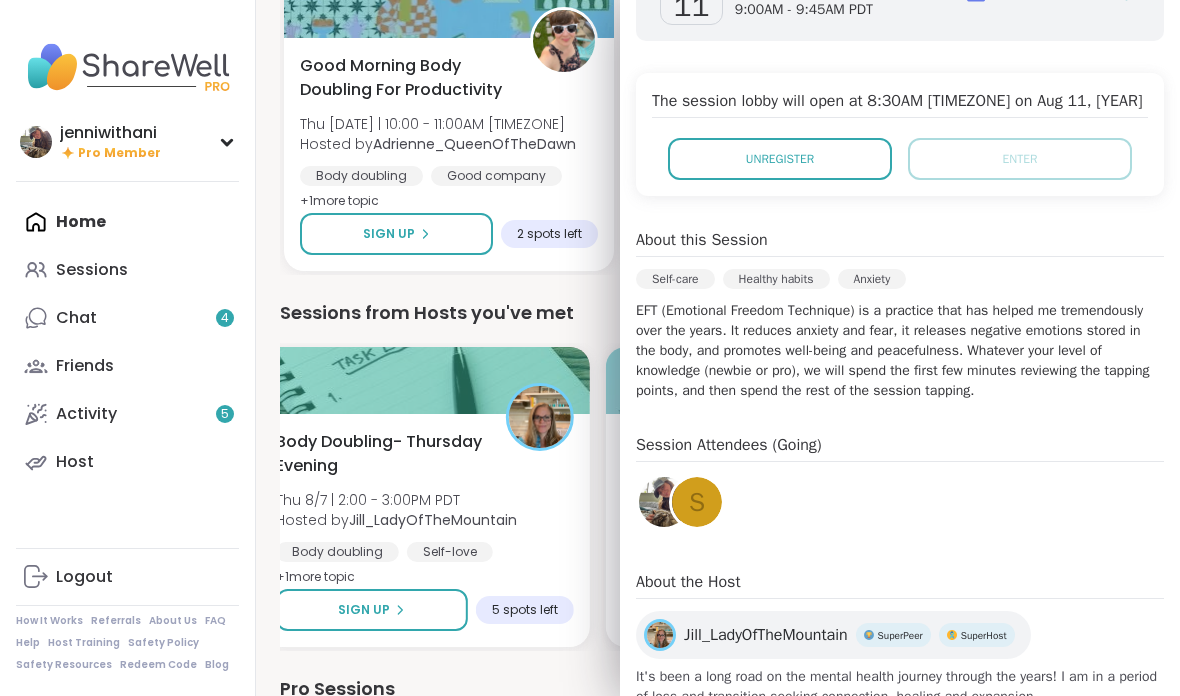 scroll, scrollTop: 348, scrollLeft: 0, axis: vertical 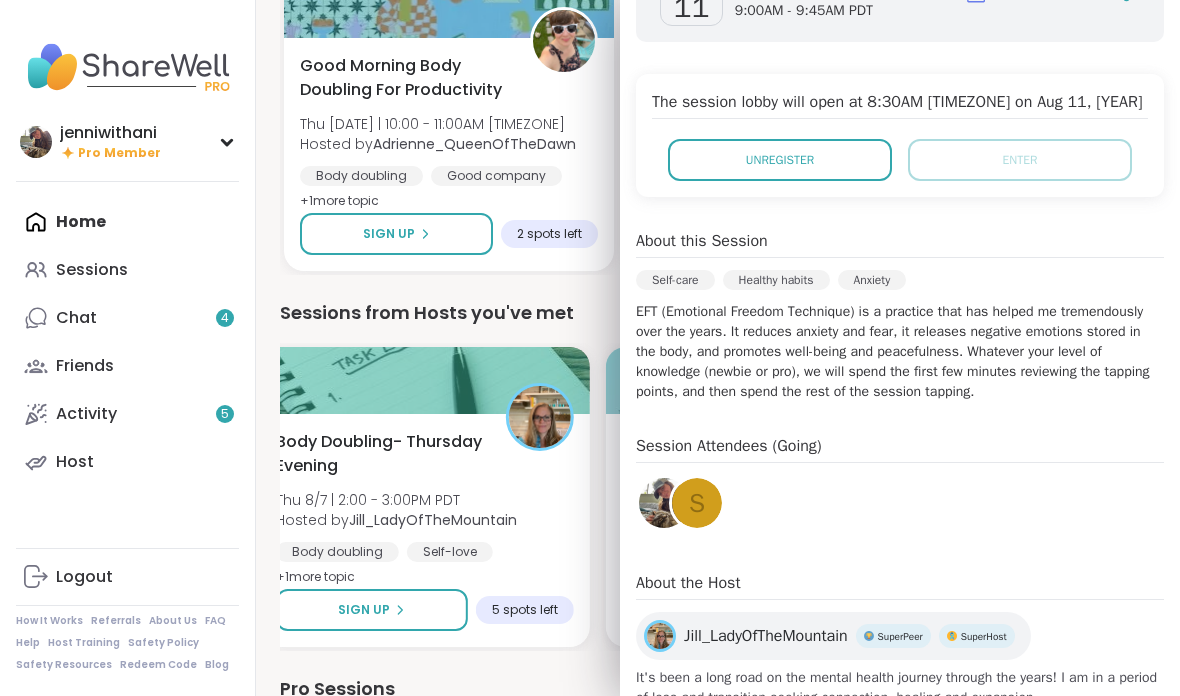 click on "Activity 5" at bounding box center (127, 414) 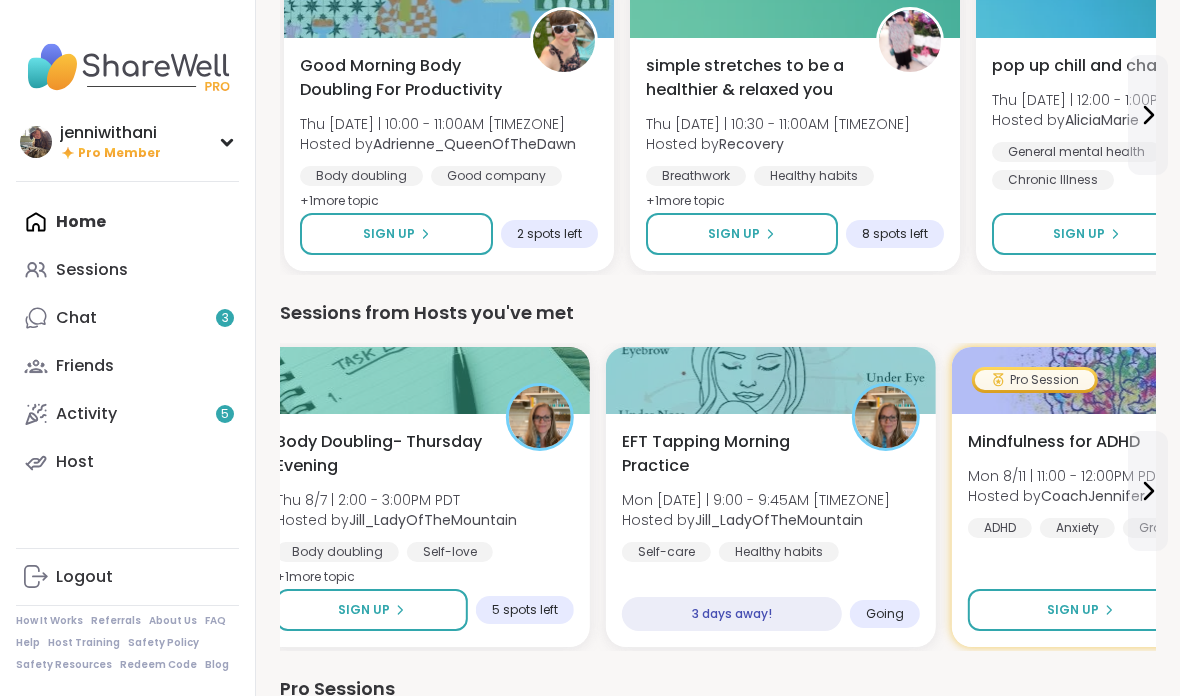 scroll, scrollTop: 0, scrollLeft: 0, axis: both 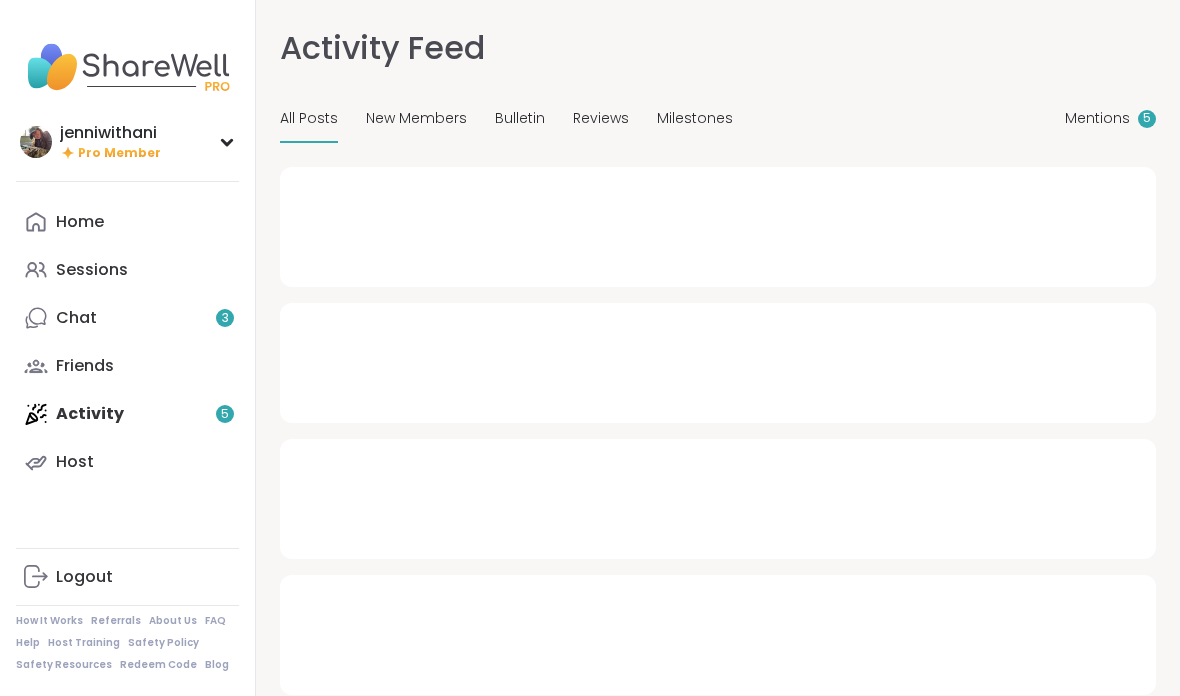 type on "*" 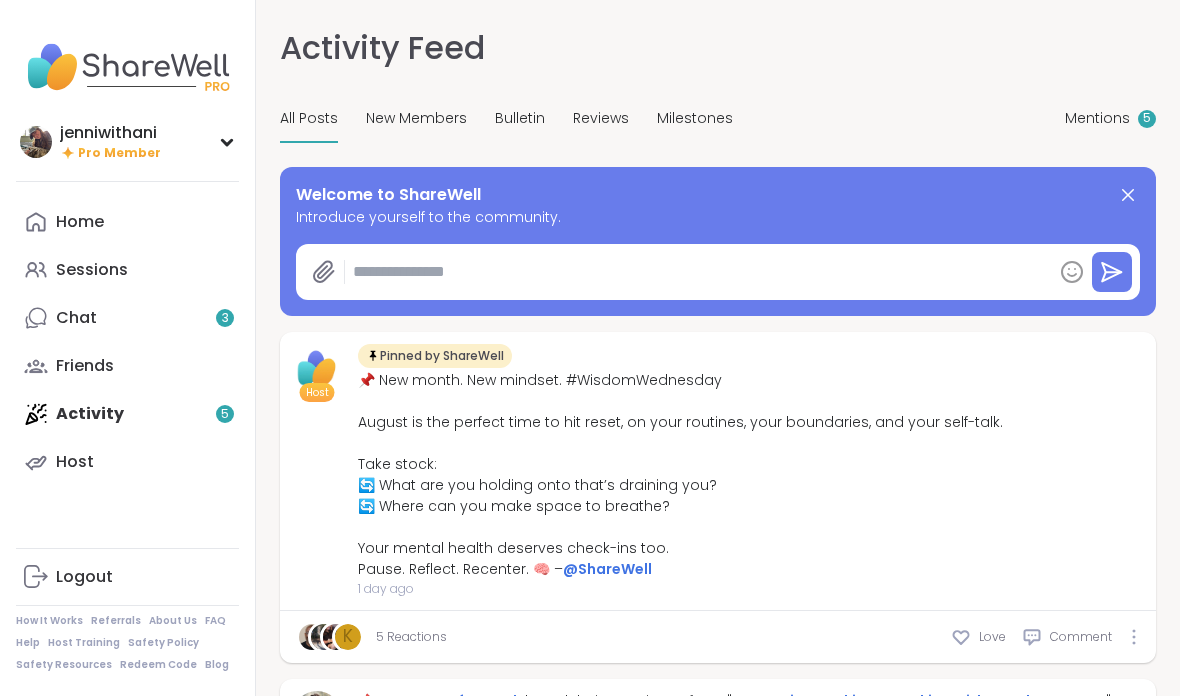 click on "Sessions" at bounding box center (127, 270) 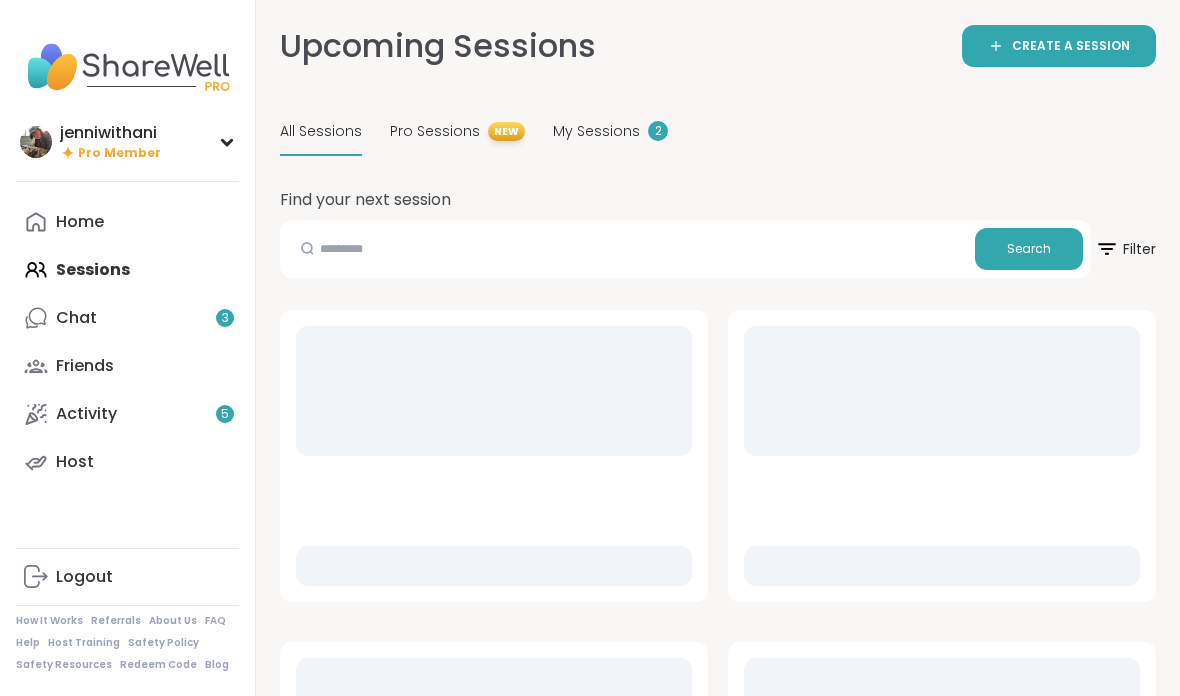 click on "Chat 3" at bounding box center (76, 318) 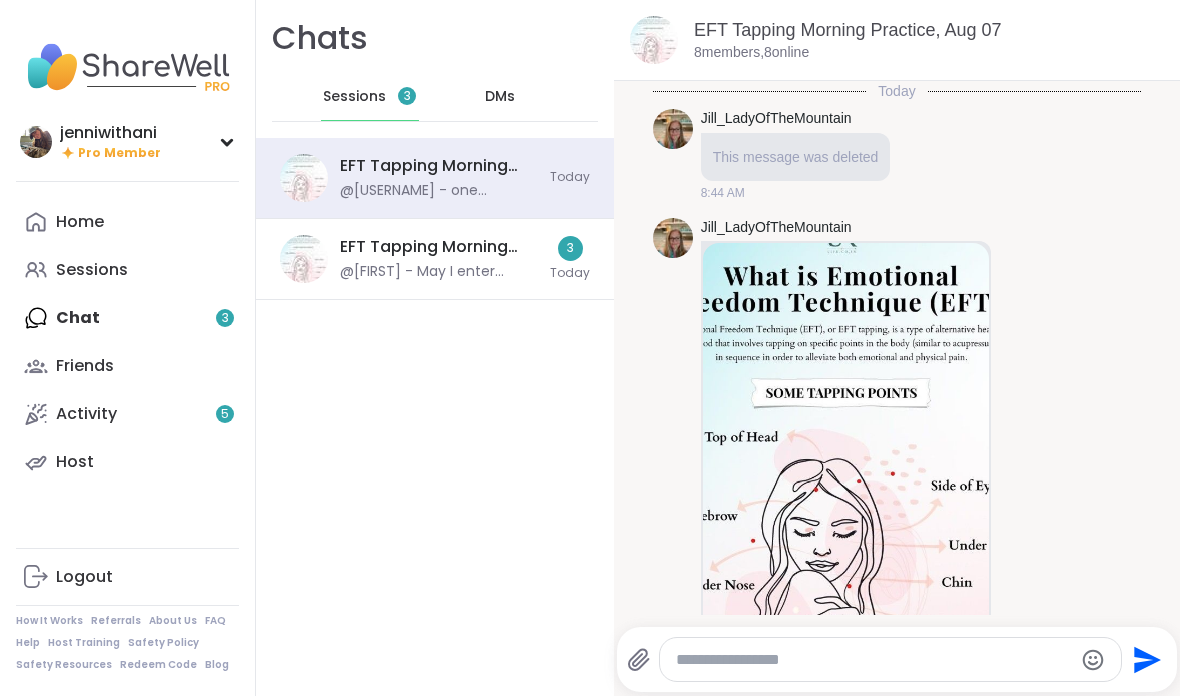 scroll, scrollTop: 4407, scrollLeft: 0, axis: vertical 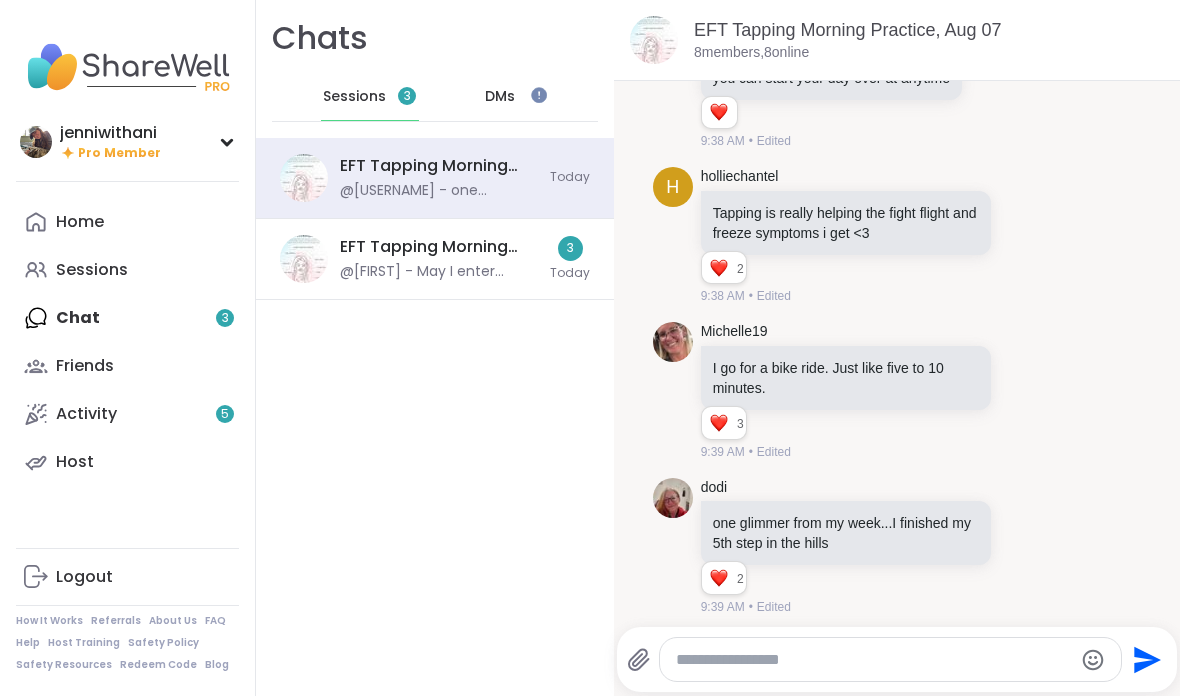 click on "EFT Tapping Morning Practice, Aug 07 @[USERNAME] - one glimmer from my week...I finished my 5th step in the hills Today" at bounding box center (435, 178) 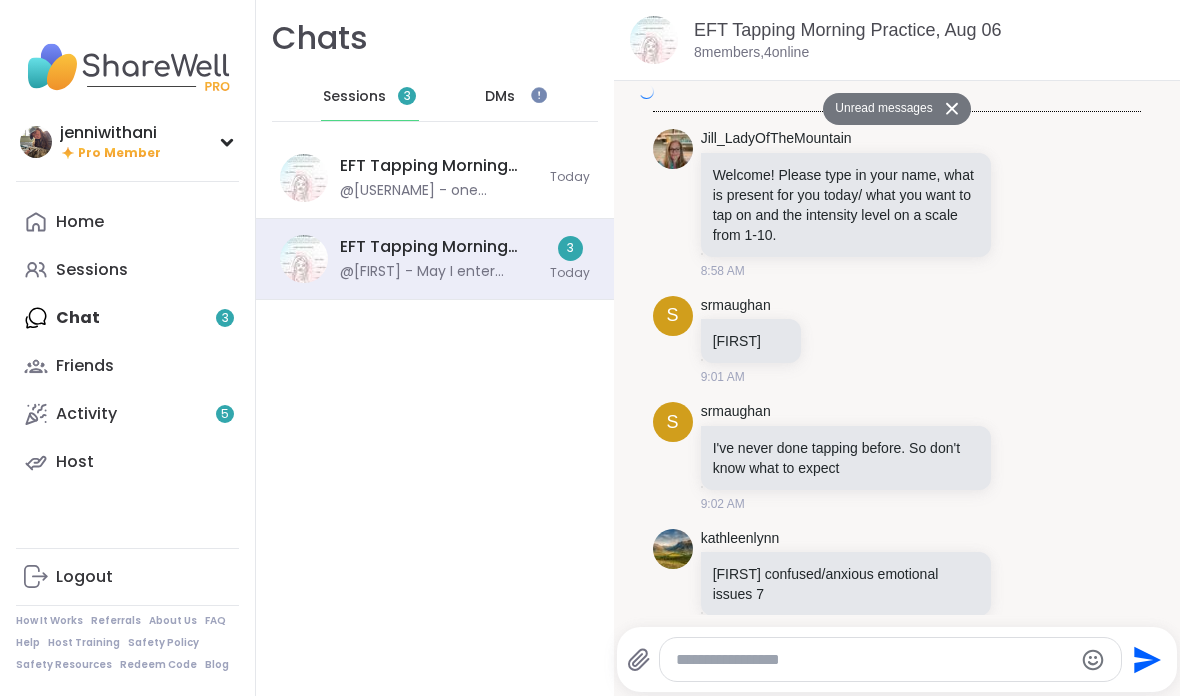 scroll, scrollTop: 3399, scrollLeft: 0, axis: vertical 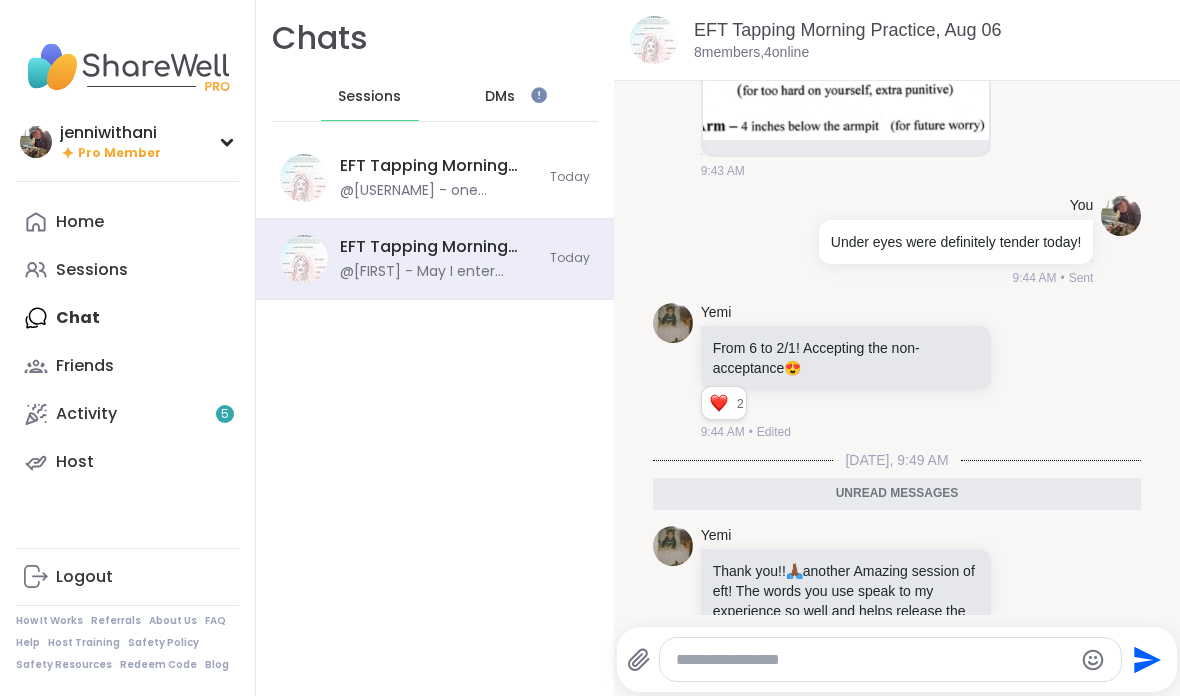 click on "EFT Tapping Morning Practice, Aug 07 @[USERNAME] - one glimmer from my week...I finished my 5th step in the hills Today" at bounding box center [435, 178] 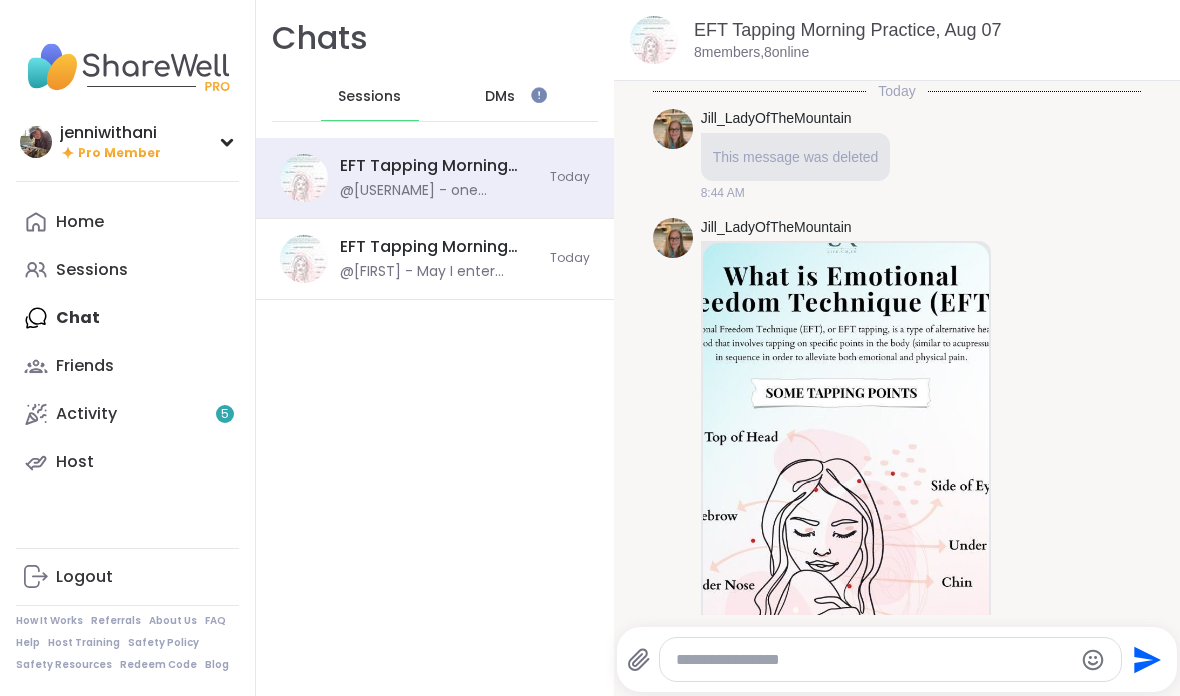 scroll, scrollTop: 4407, scrollLeft: 0, axis: vertical 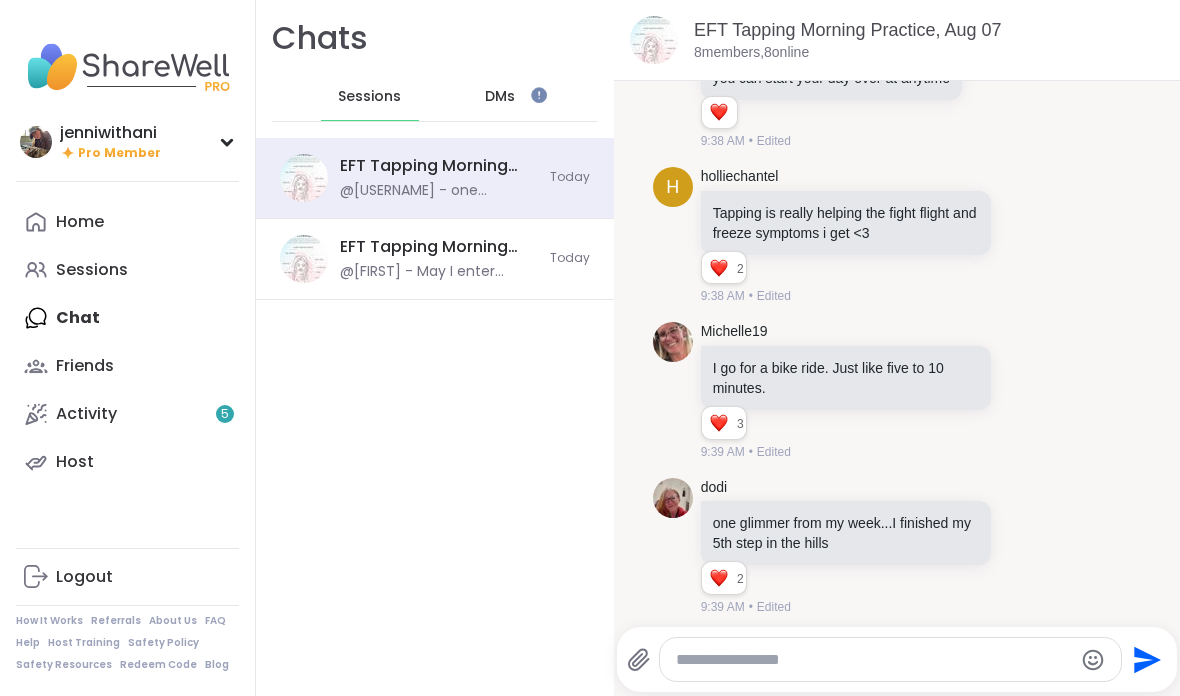 click on "DMs" at bounding box center [501, 97] 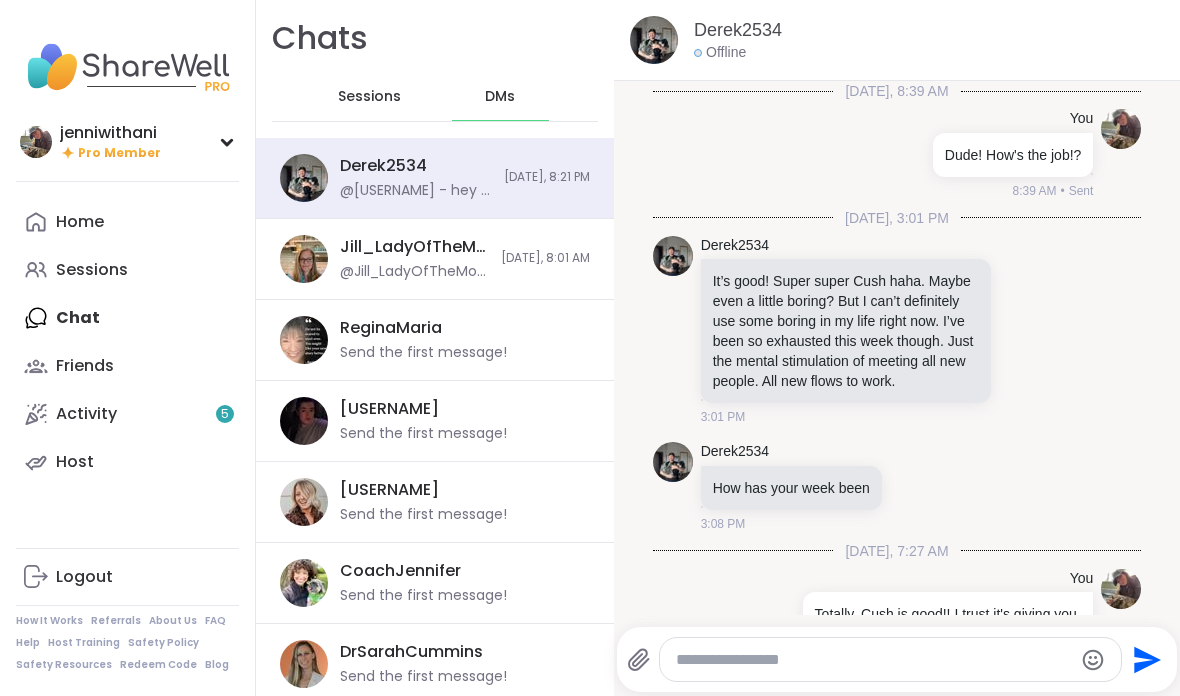 scroll, scrollTop: 3374, scrollLeft: 0, axis: vertical 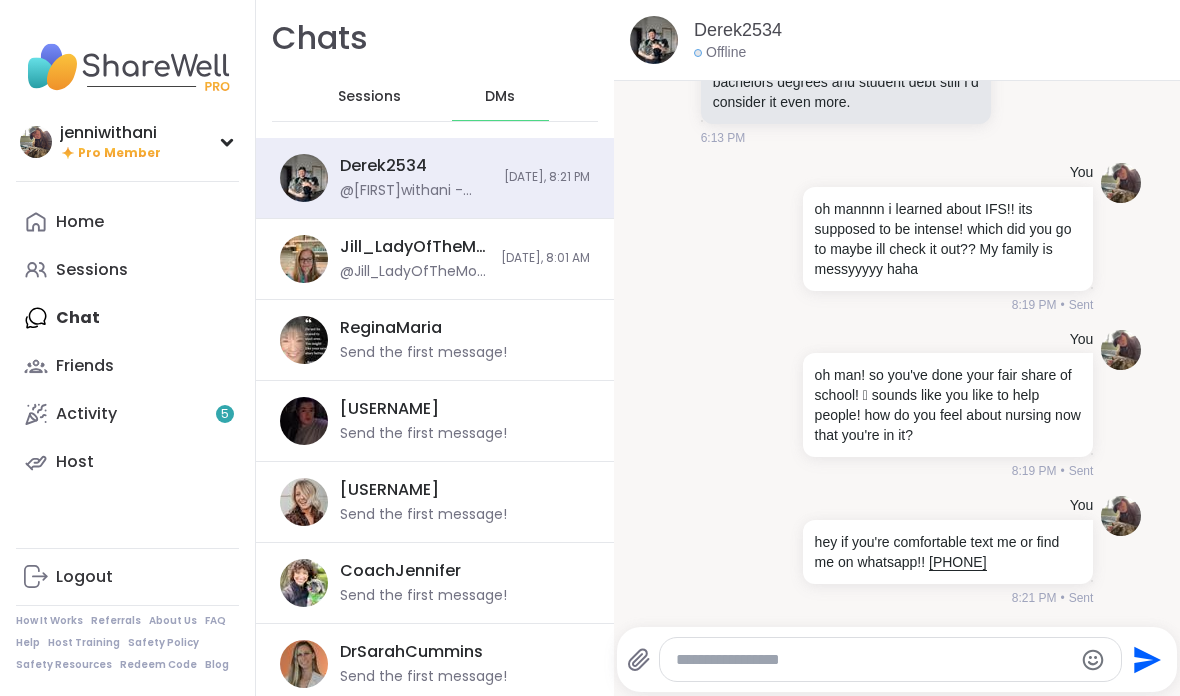 click on "Home" at bounding box center (127, 222) 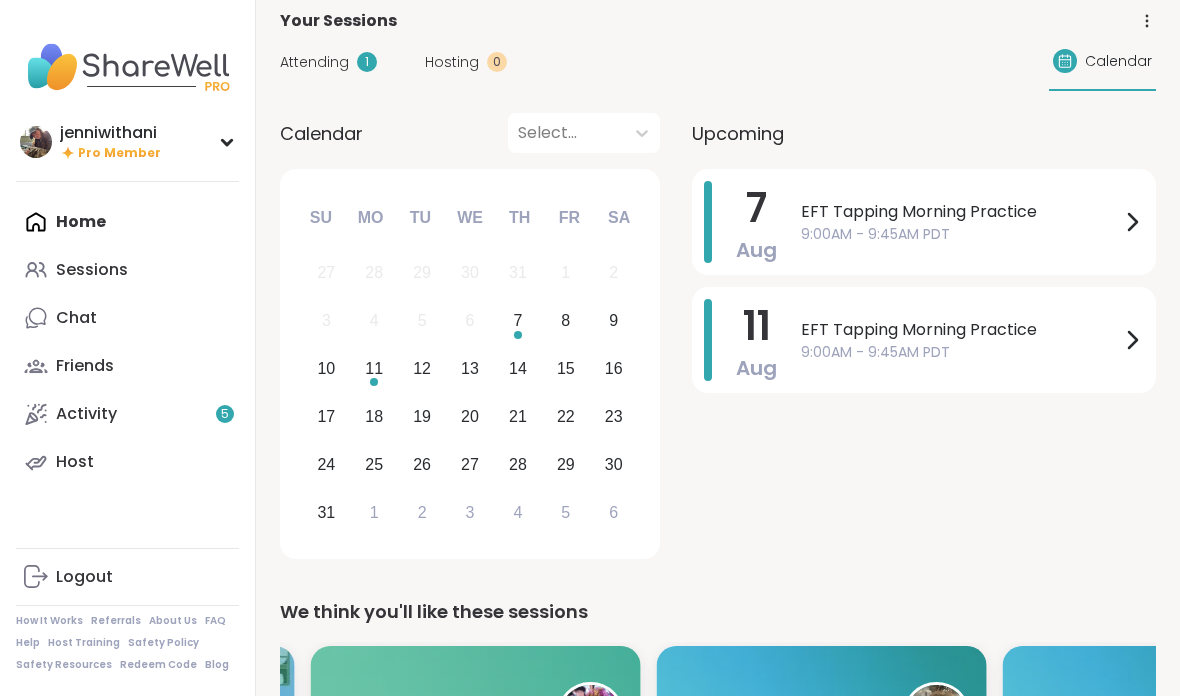 scroll, scrollTop: 10, scrollLeft: 0, axis: vertical 